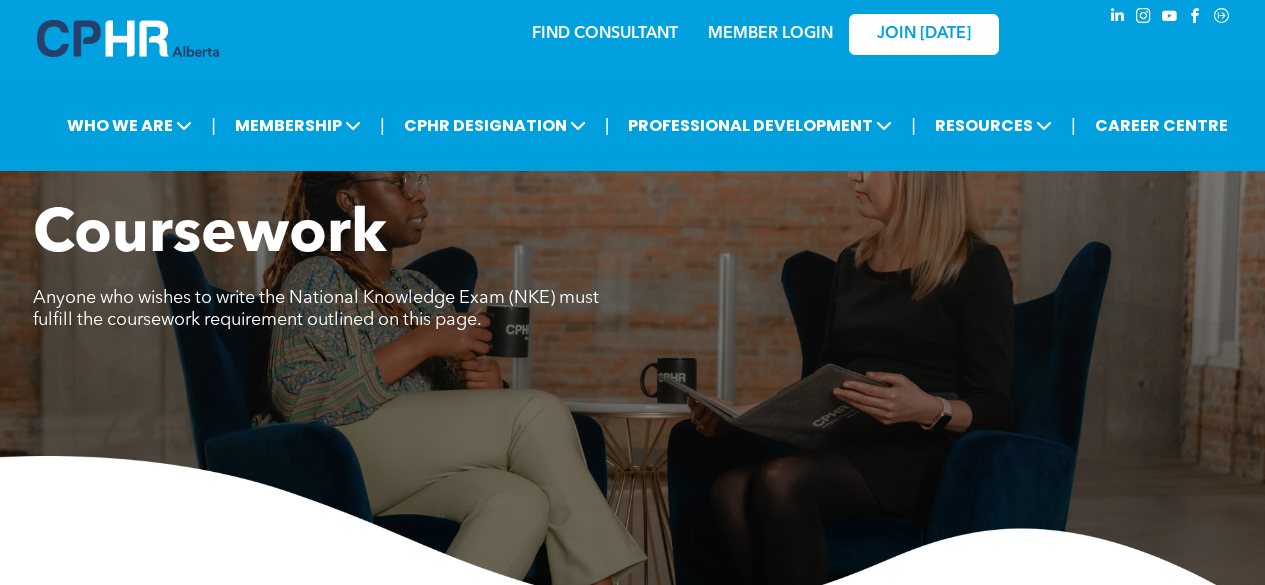 scroll, scrollTop: 0, scrollLeft: 0, axis: both 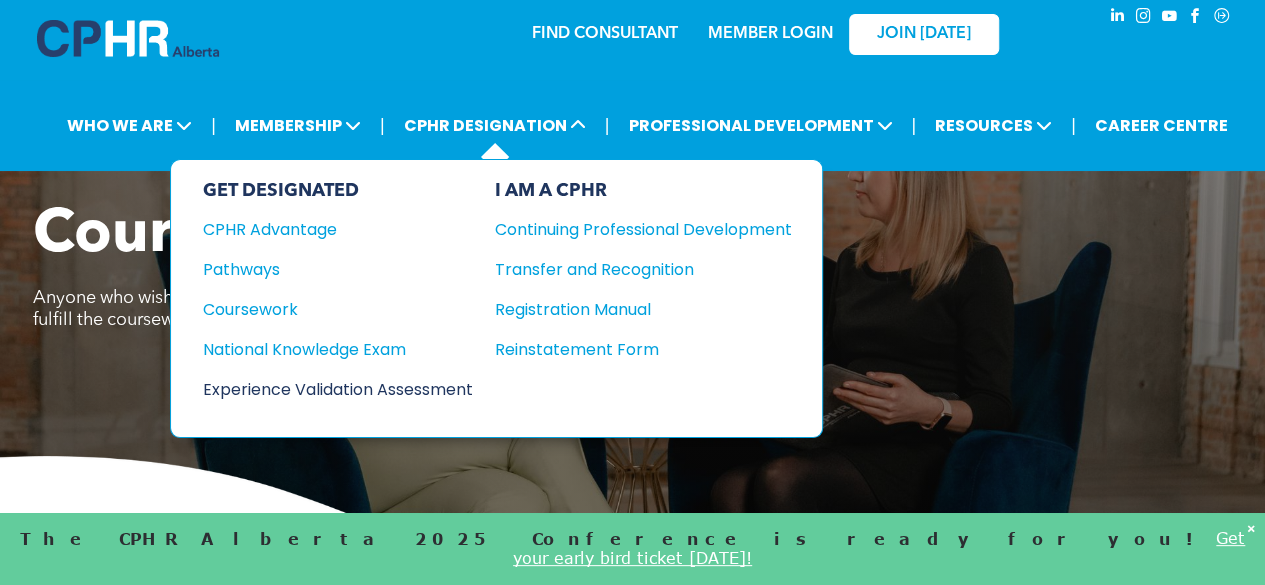 click on "Experience Validation Assessment" at bounding box center (324, 389) 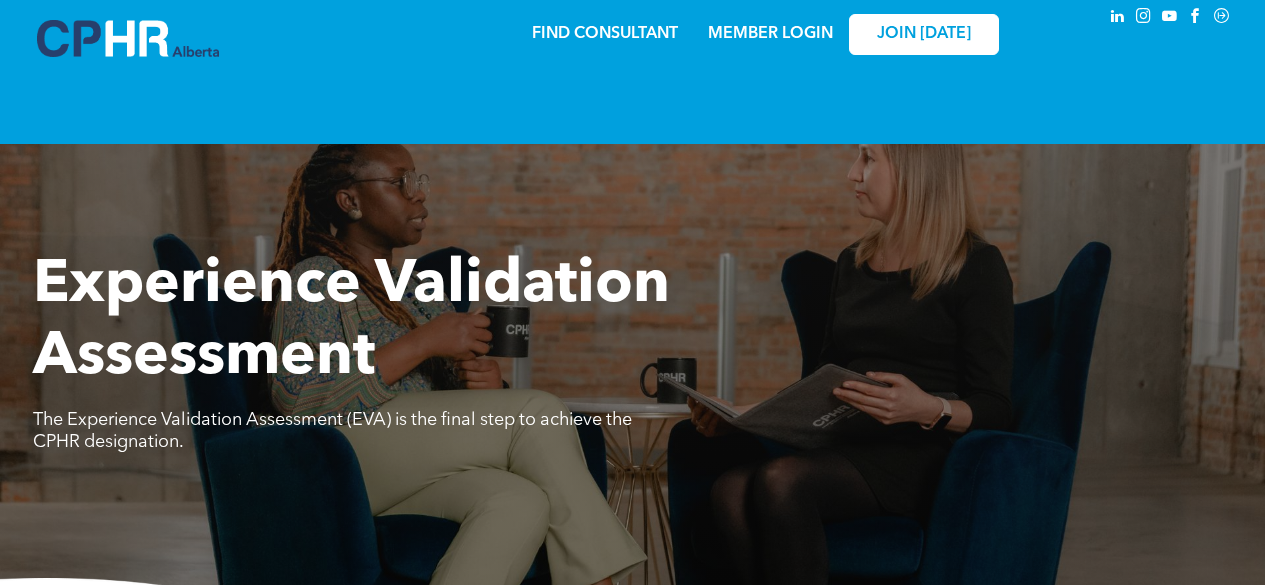 scroll, scrollTop: 0, scrollLeft: 0, axis: both 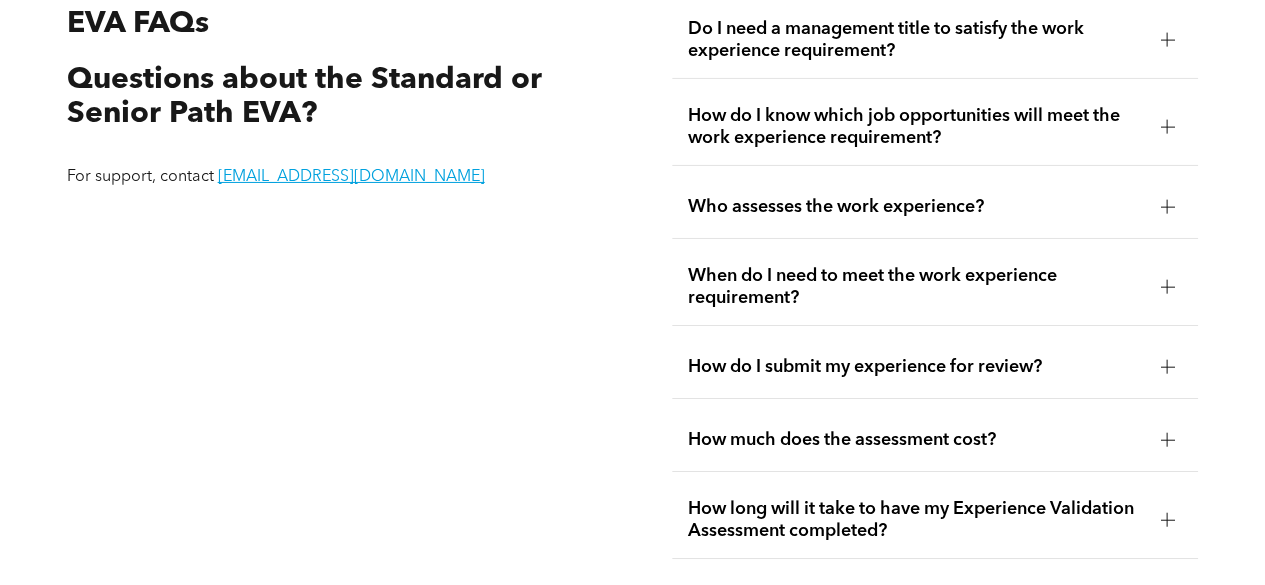 click at bounding box center (1167, 39) 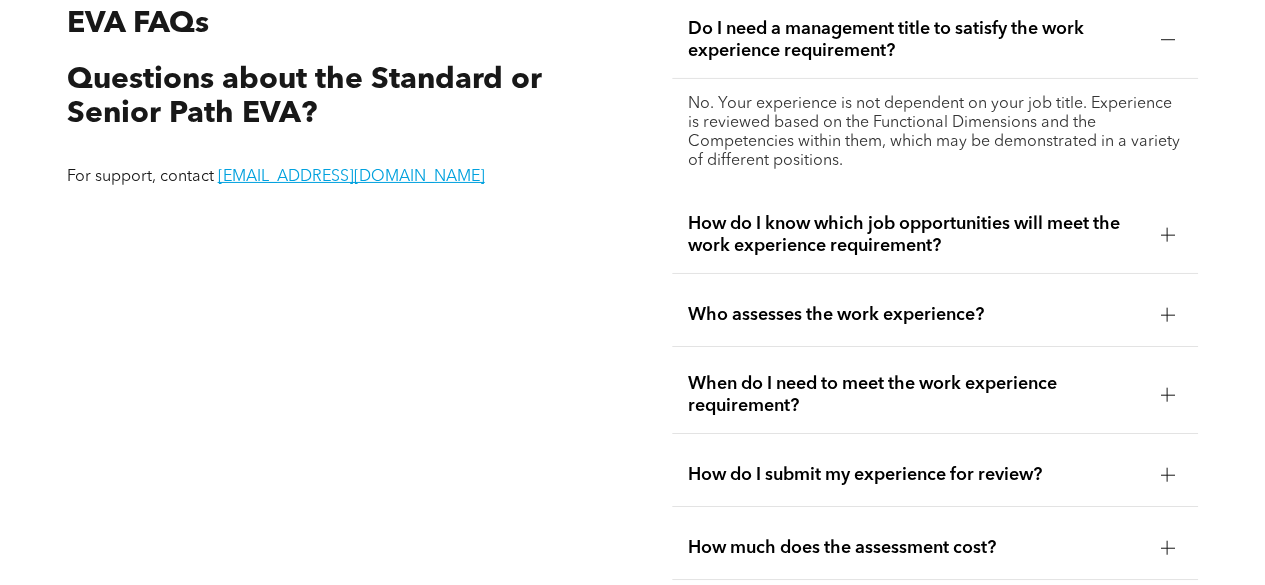 click at bounding box center (1167, 315) 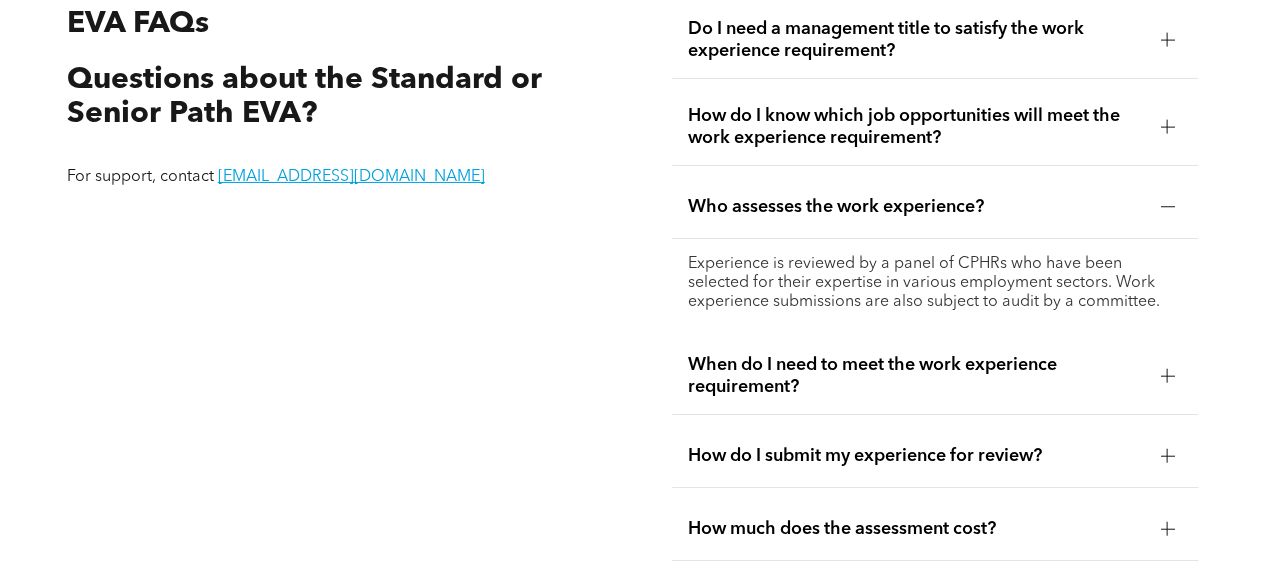 click at bounding box center [1167, 376] 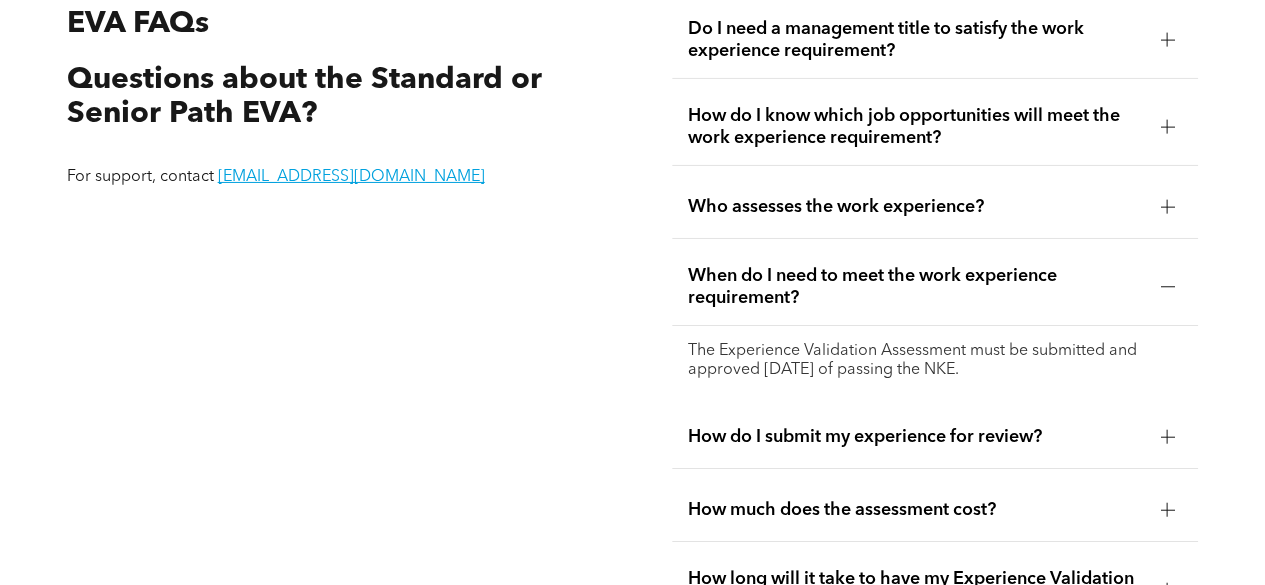 click at bounding box center (1167, 437) 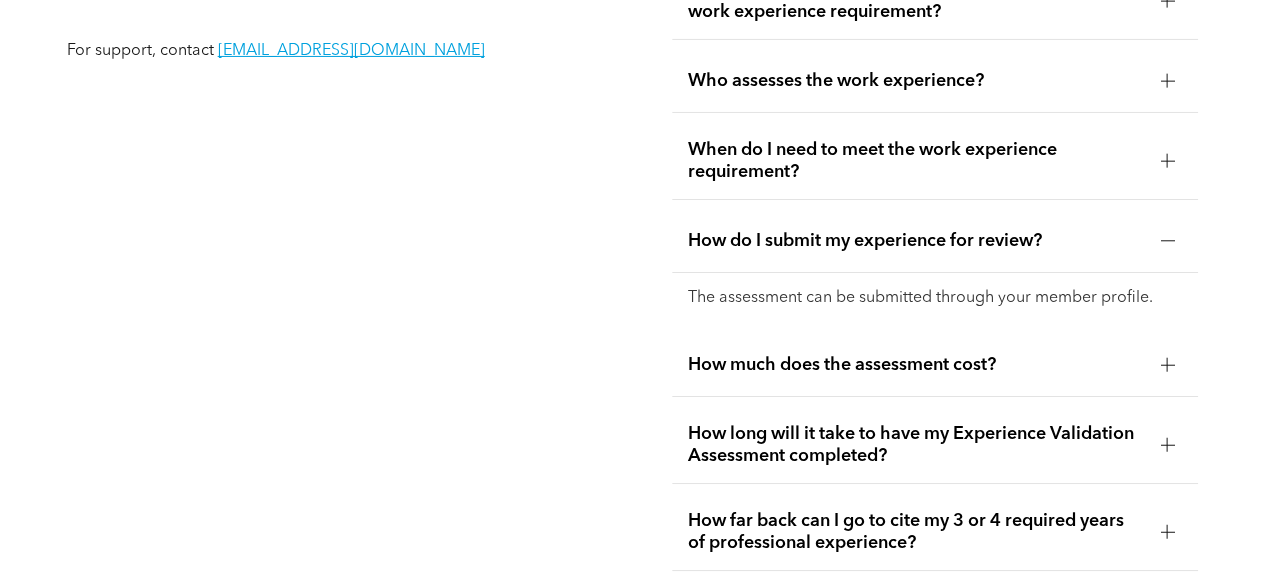 scroll, scrollTop: 3494, scrollLeft: 0, axis: vertical 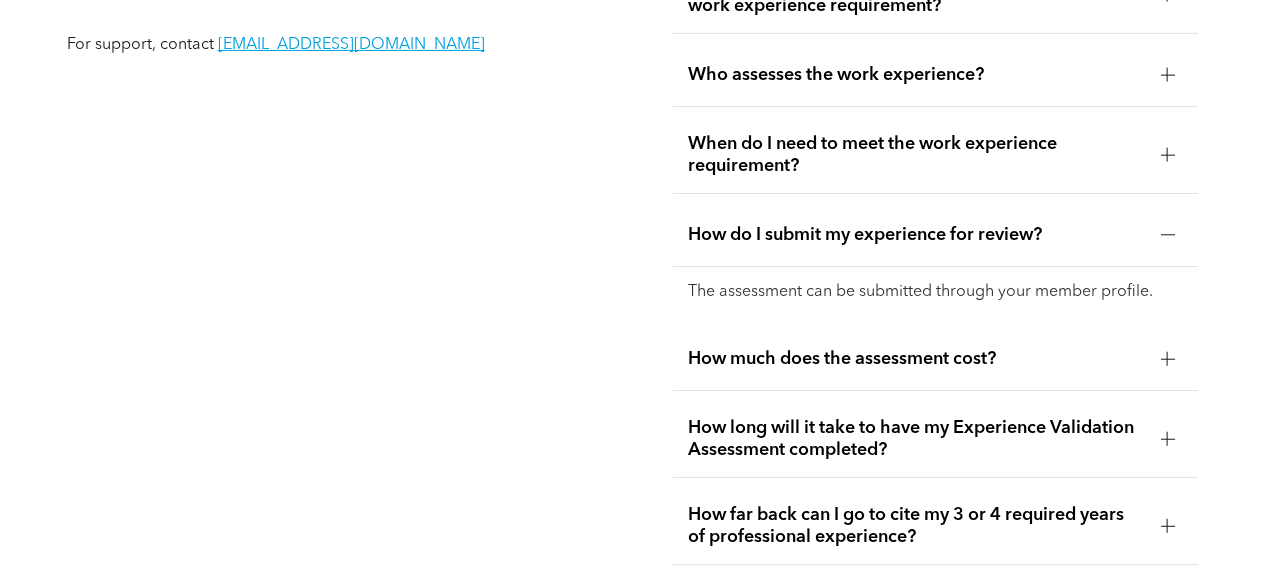 click at bounding box center [1167, 359] 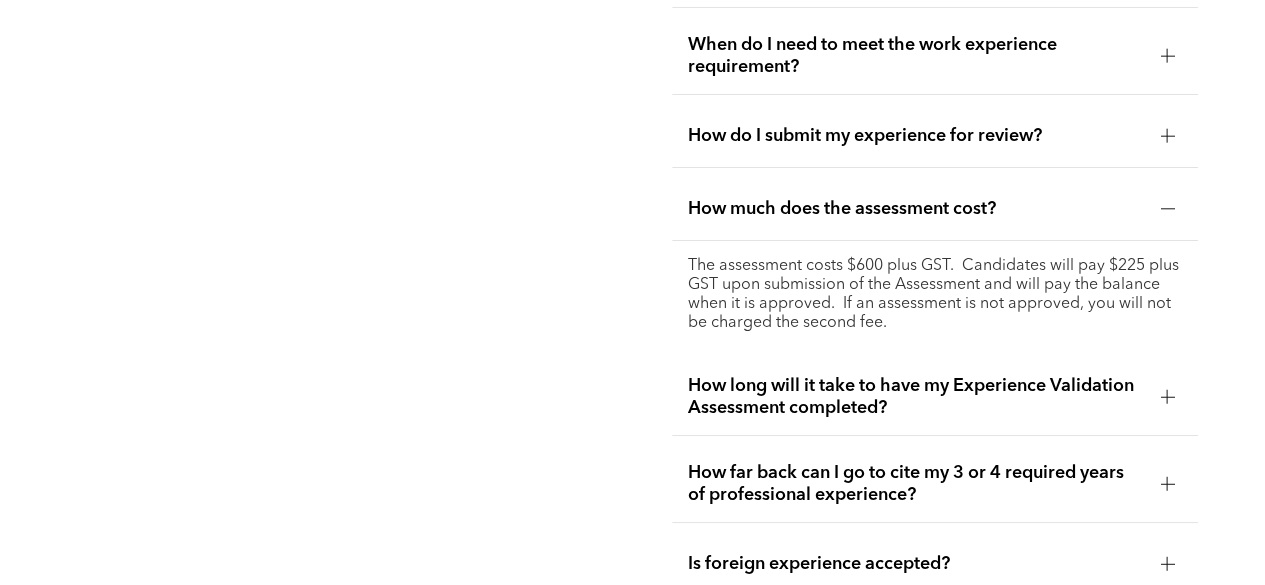 scroll, scrollTop: 3599, scrollLeft: 0, axis: vertical 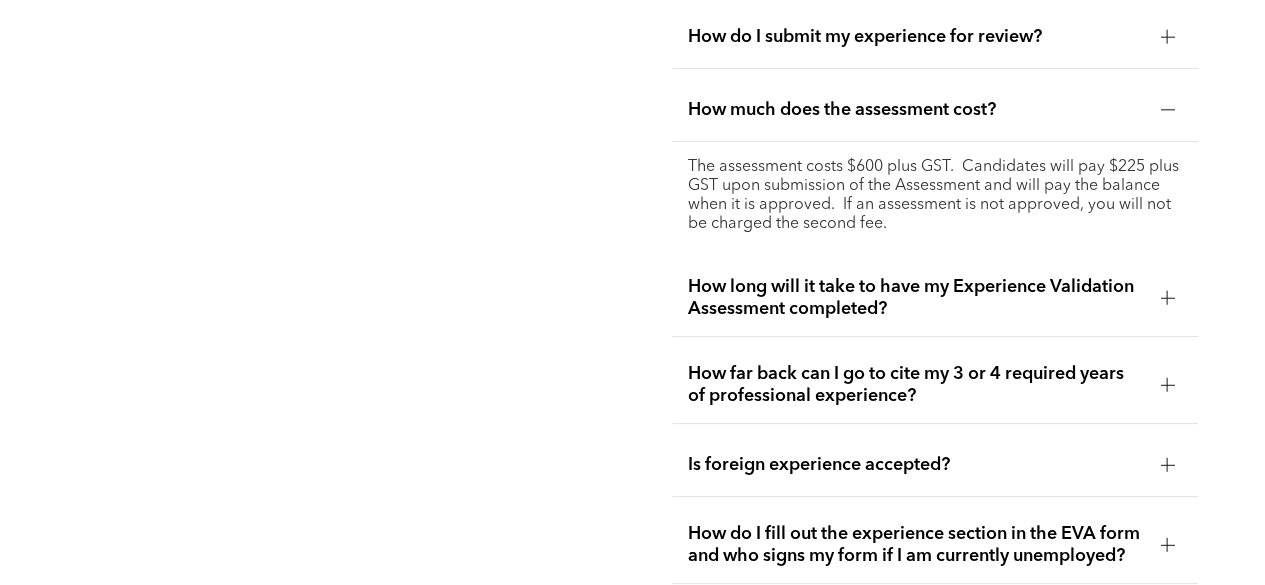 click at bounding box center [1167, 298] 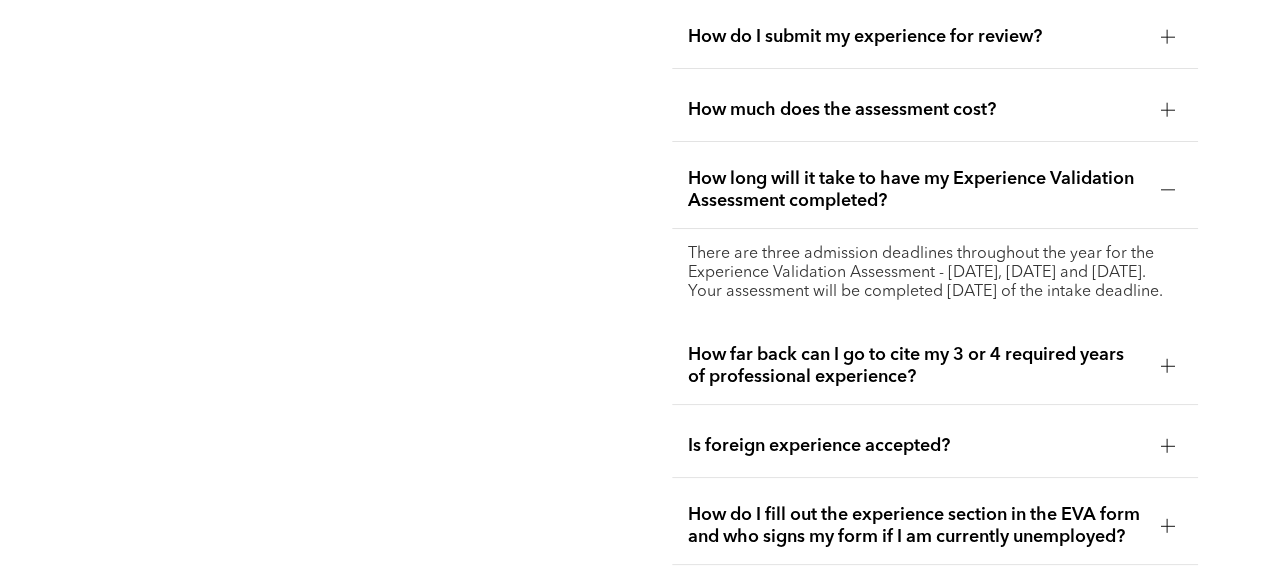 click at bounding box center (1167, 366) 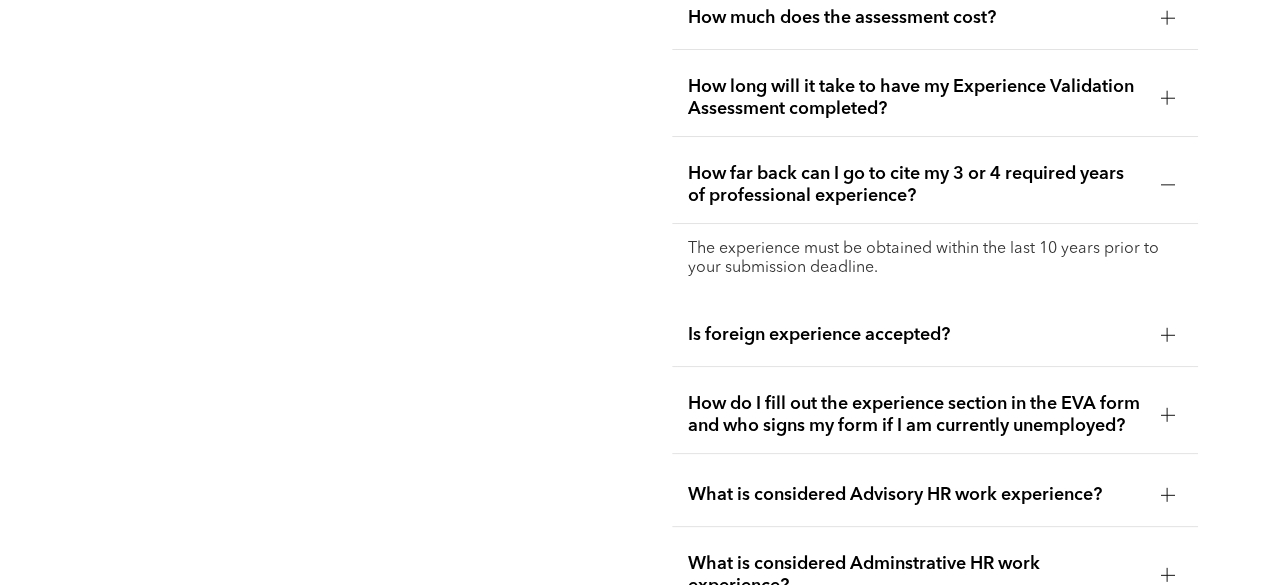 scroll, scrollTop: 3801, scrollLeft: 0, axis: vertical 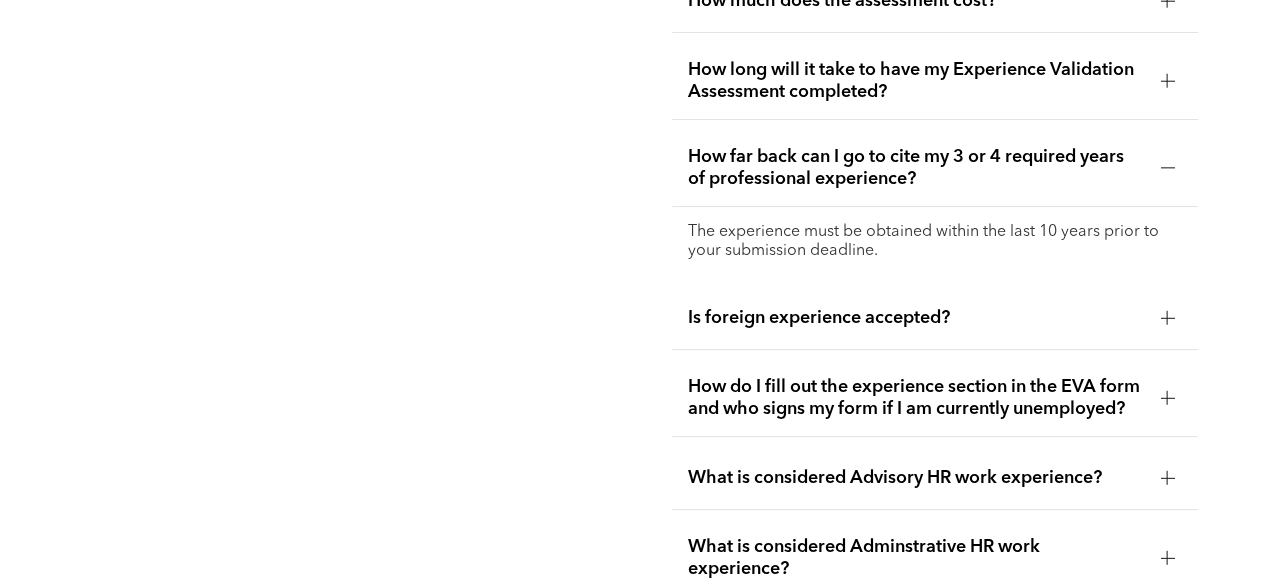 click at bounding box center [1167, 318] 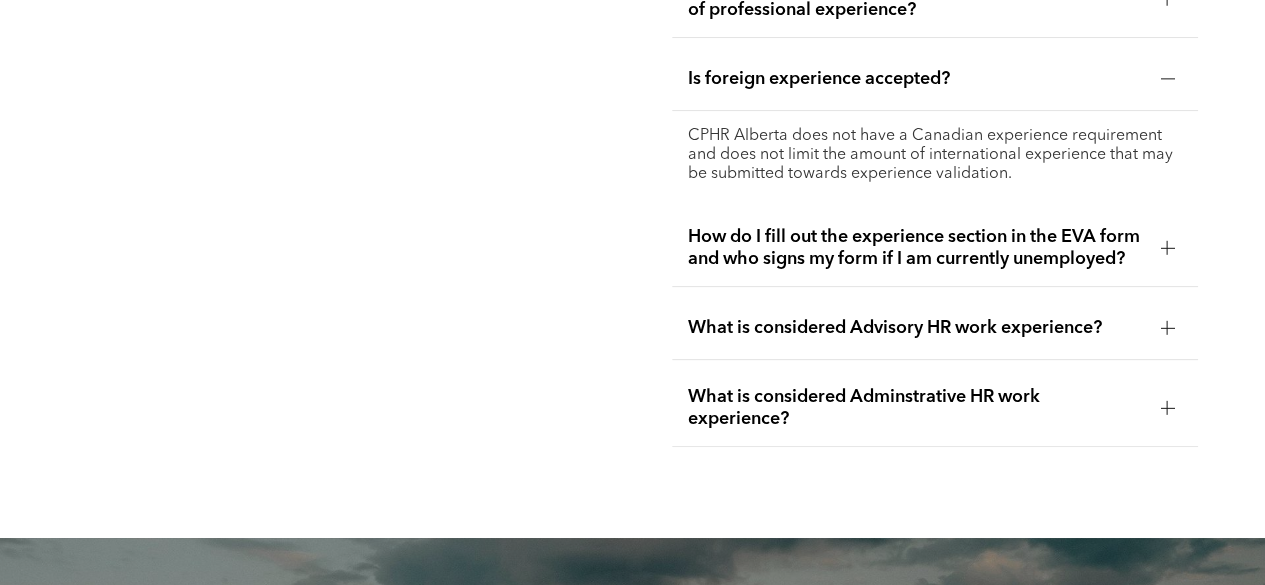 scroll, scrollTop: 3988, scrollLeft: 0, axis: vertical 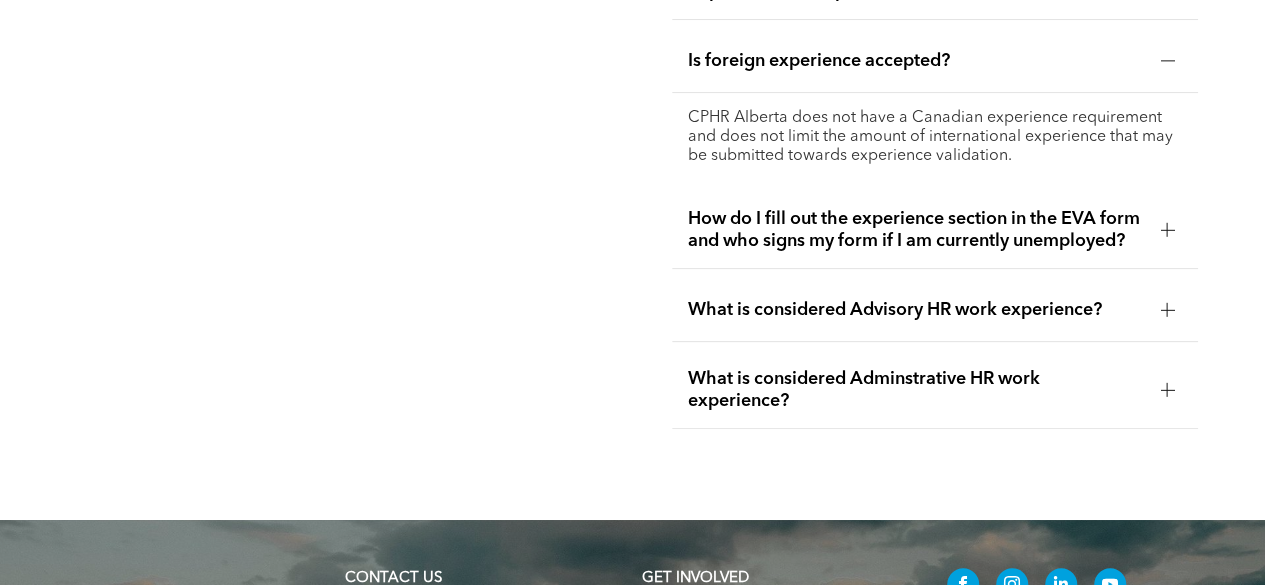 click at bounding box center (1167, 309) 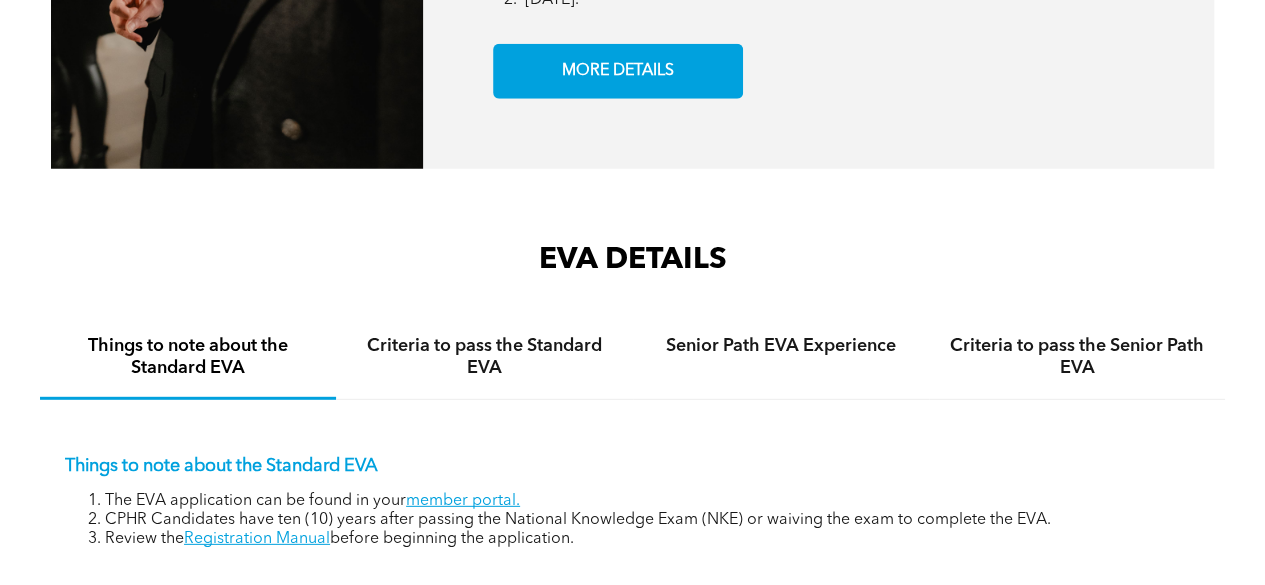 scroll, scrollTop: 2632, scrollLeft: 0, axis: vertical 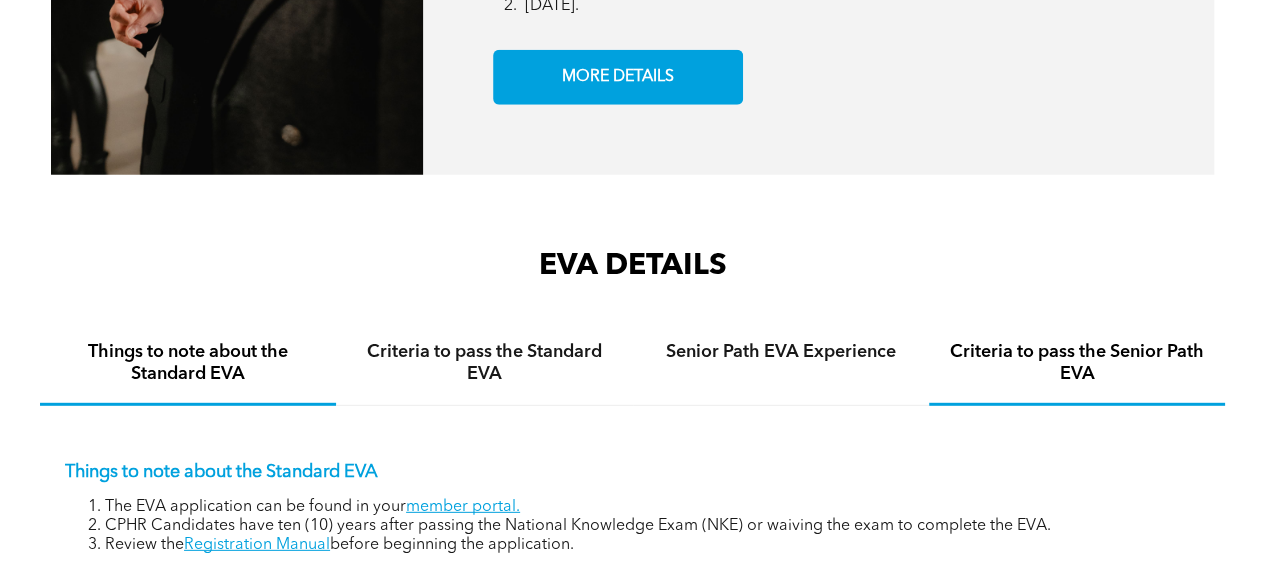 click on "Criteria to pass the Senior Path EVA" at bounding box center (1077, 363) 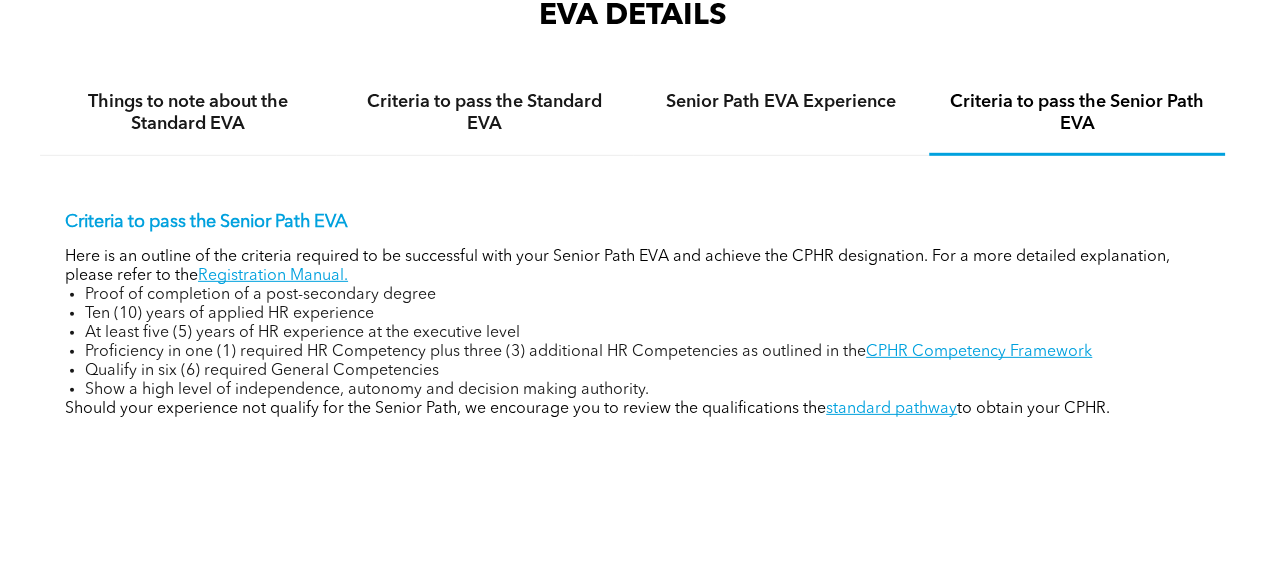 scroll, scrollTop: 2888, scrollLeft: 0, axis: vertical 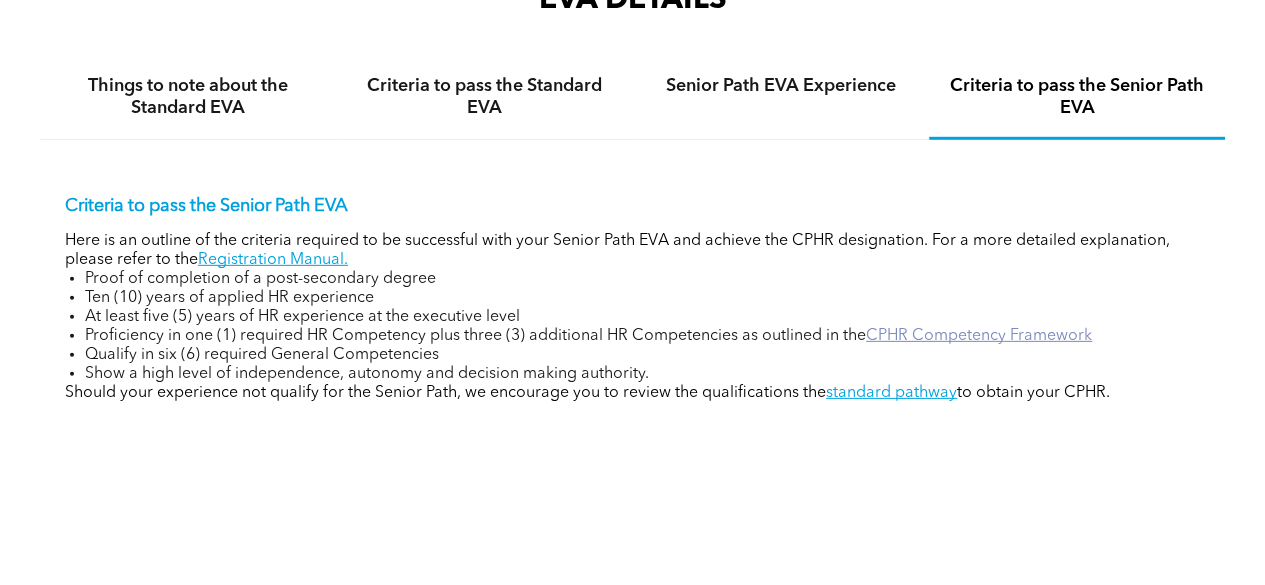 click on "CPHR Competency Framework" at bounding box center (979, 336) 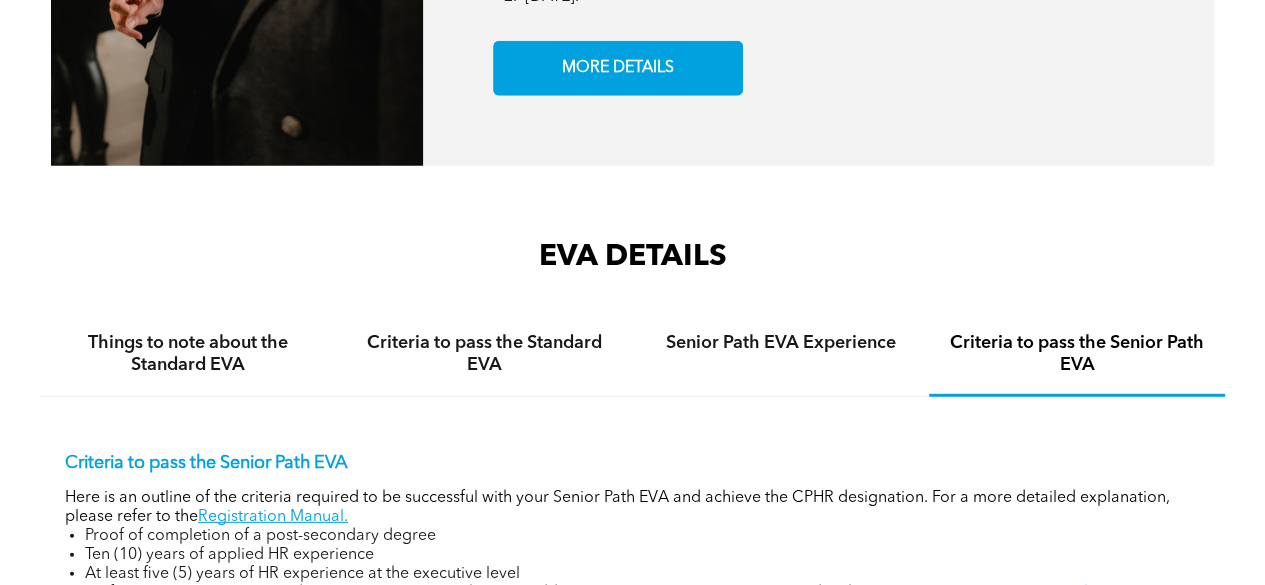 scroll, scrollTop: 2647, scrollLeft: 0, axis: vertical 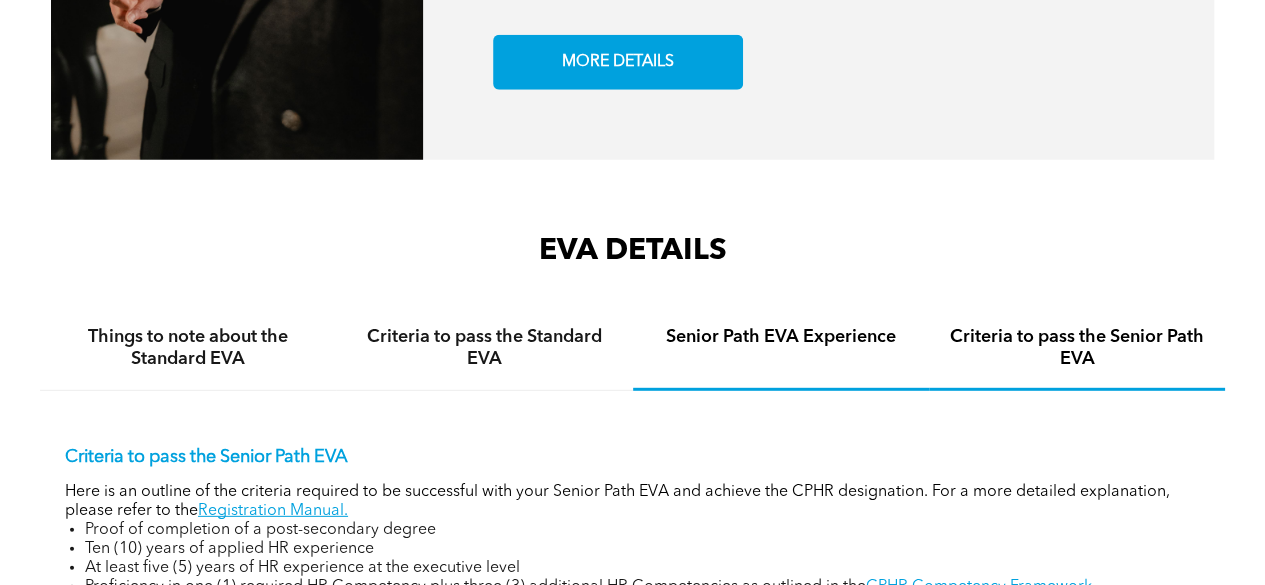 click on "Senior Path EVA Experience" at bounding box center [781, 349] 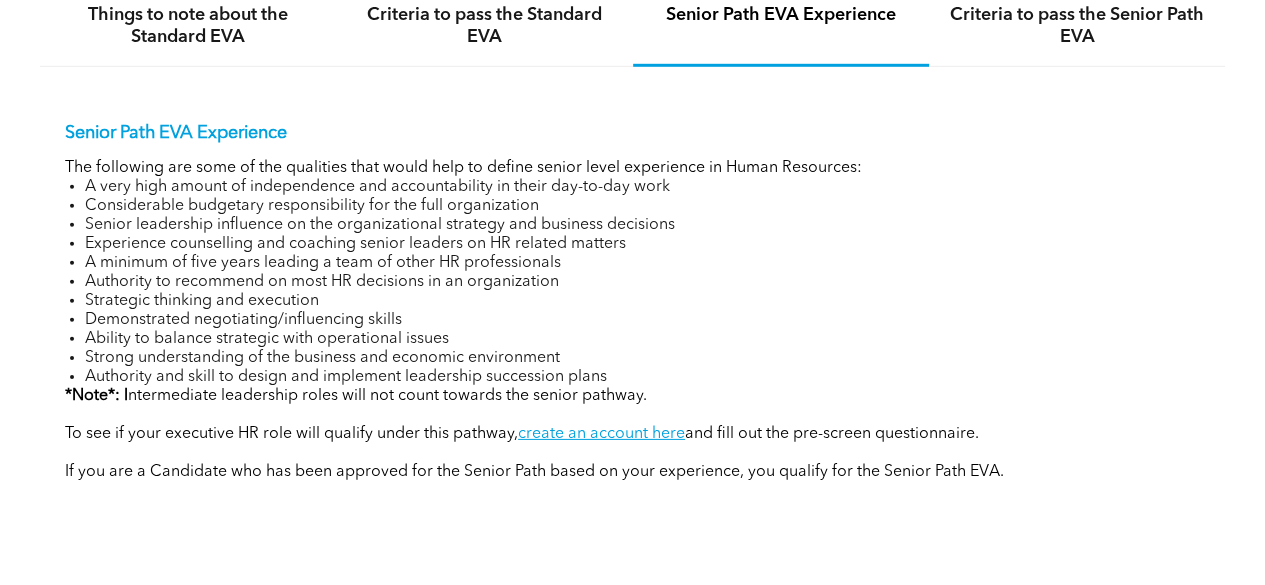 scroll, scrollTop: 2975, scrollLeft: 0, axis: vertical 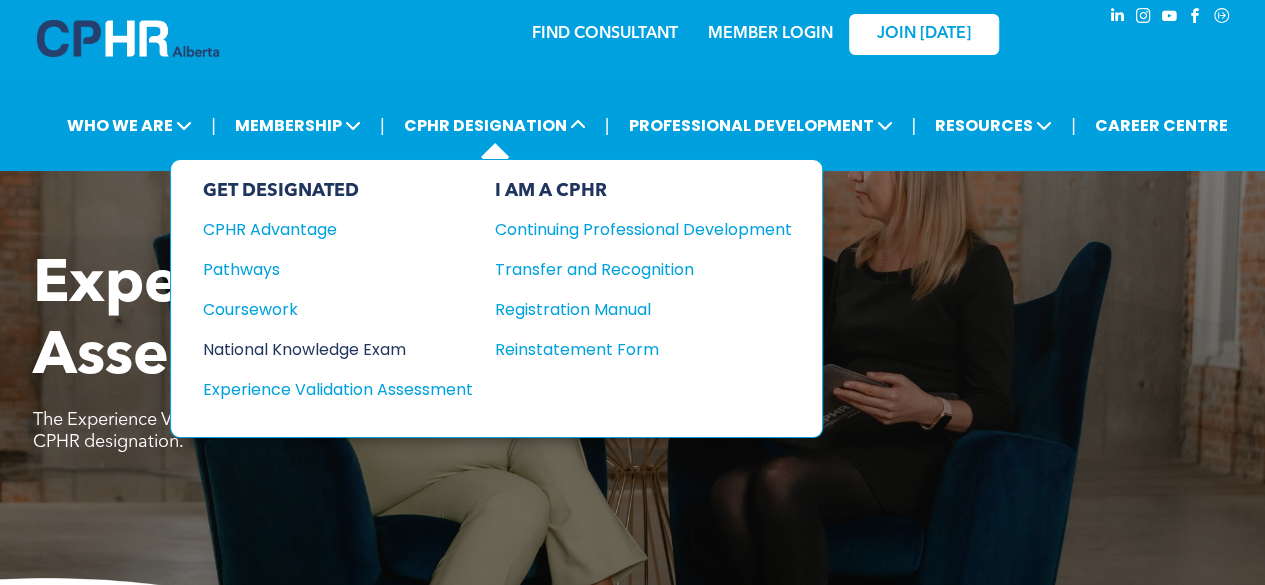 click on "National Knowledge Exam" at bounding box center [324, 349] 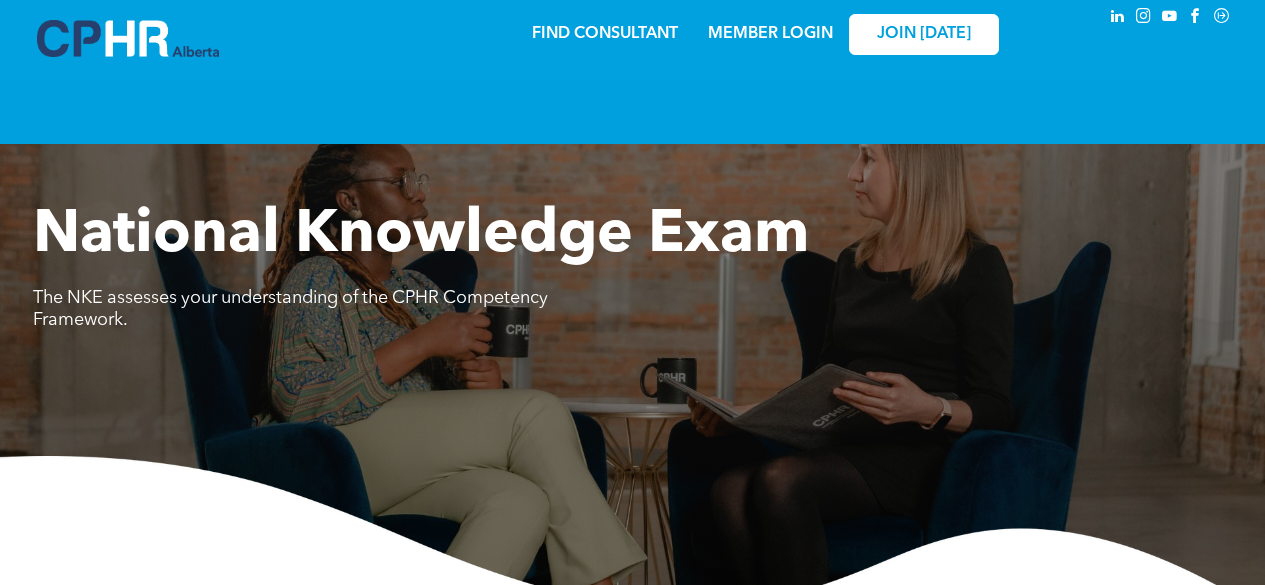 scroll, scrollTop: 0, scrollLeft: 0, axis: both 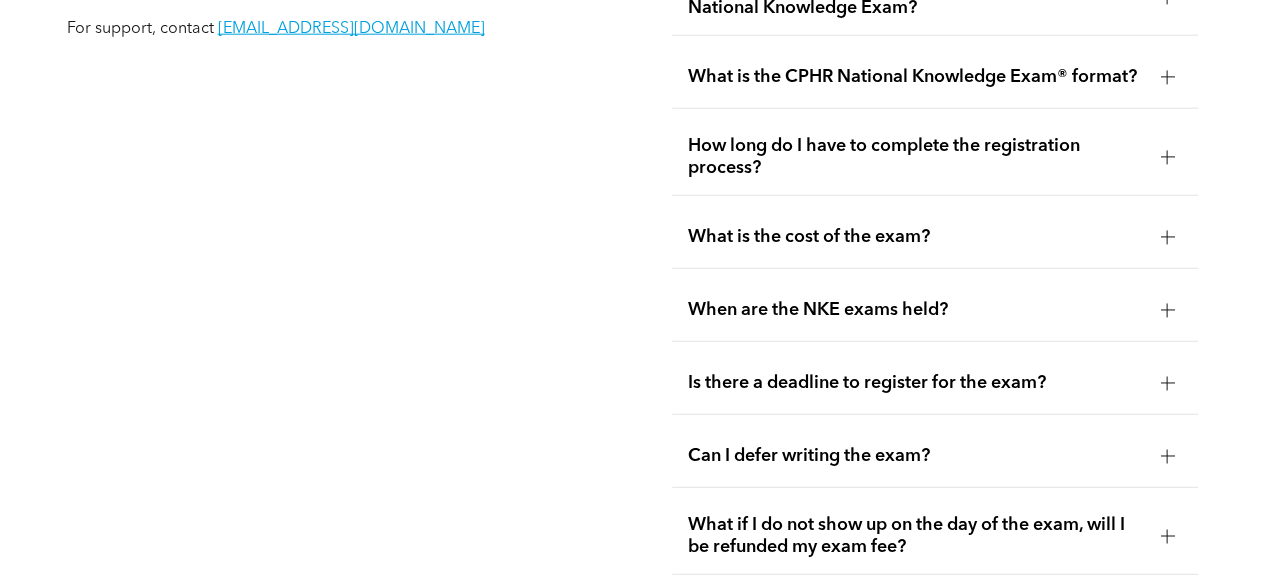 click at bounding box center [1167, 237] 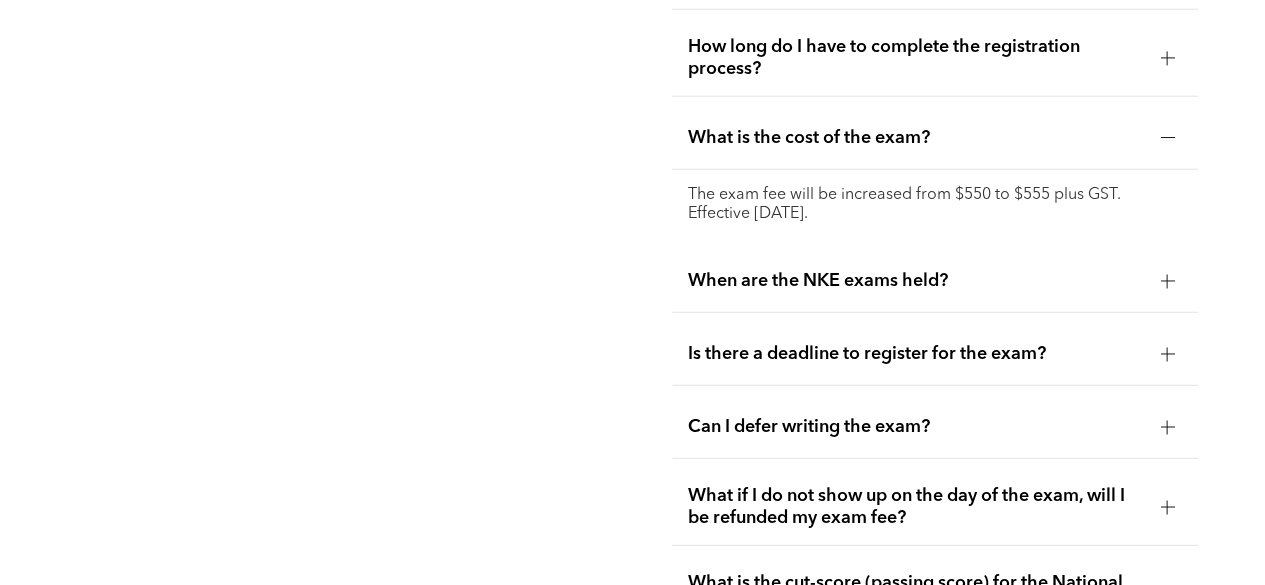 scroll, scrollTop: 2634, scrollLeft: 0, axis: vertical 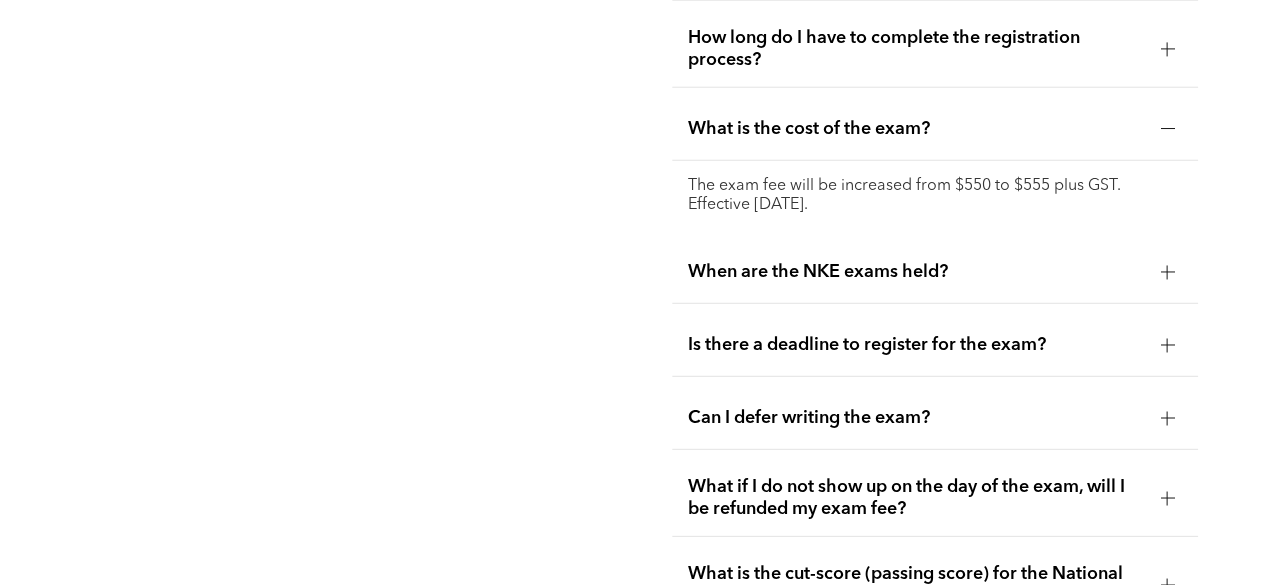 click at bounding box center [1167, 272] 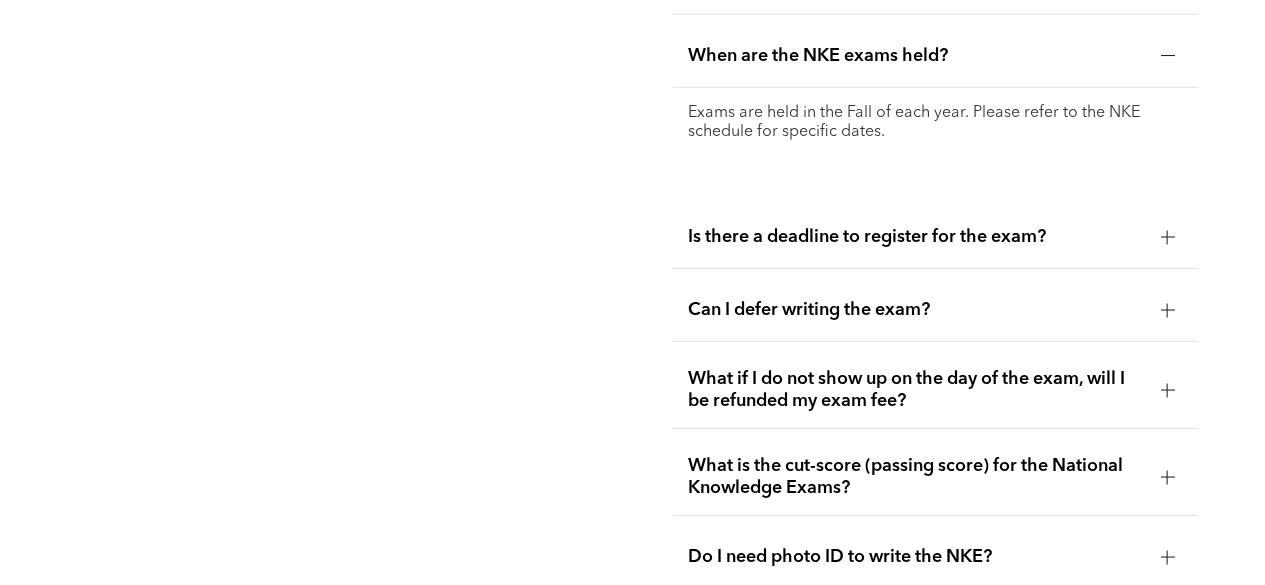 scroll, scrollTop: 2785, scrollLeft: 0, axis: vertical 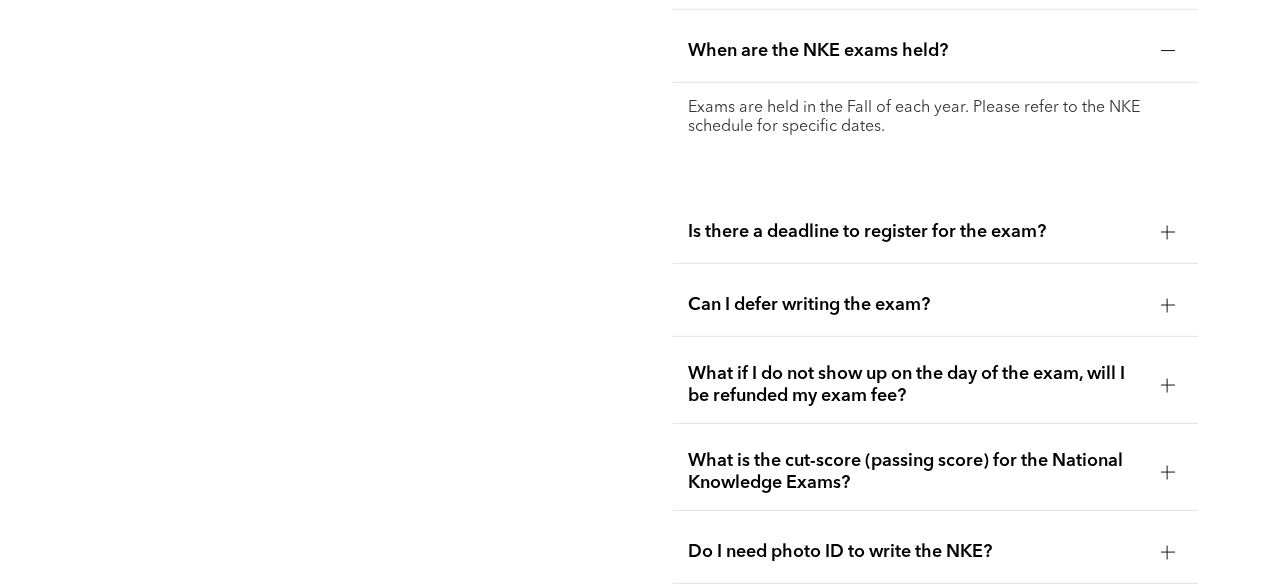 click at bounding box center (1167, 232) 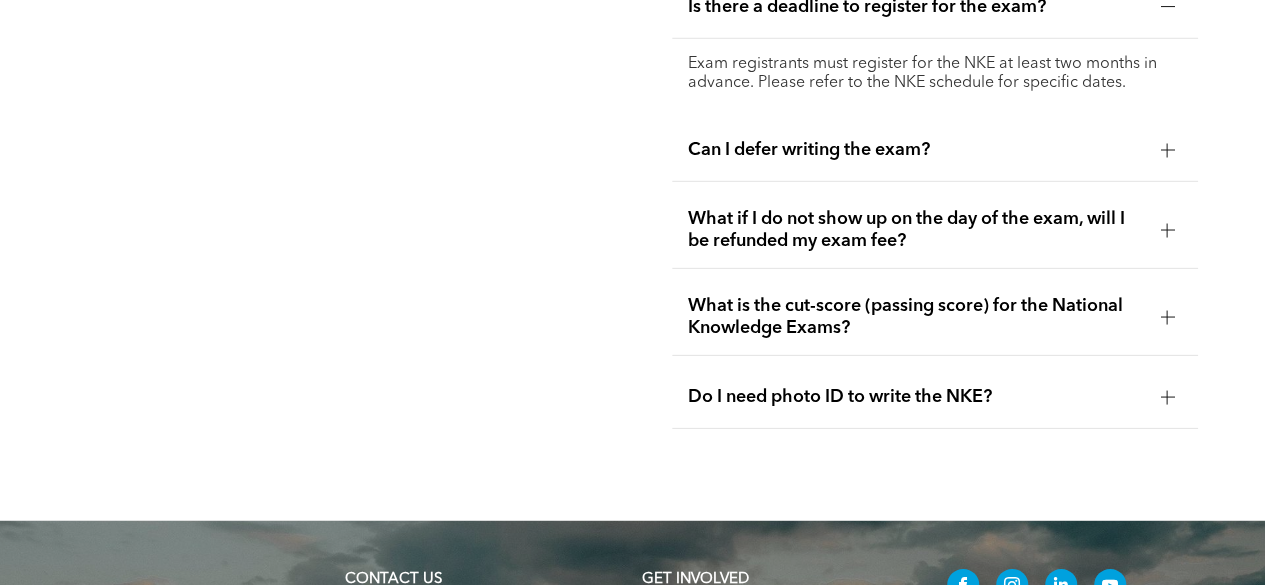 scroll, scrollTop: 2920, scrollLeft: 0, axis: vertical 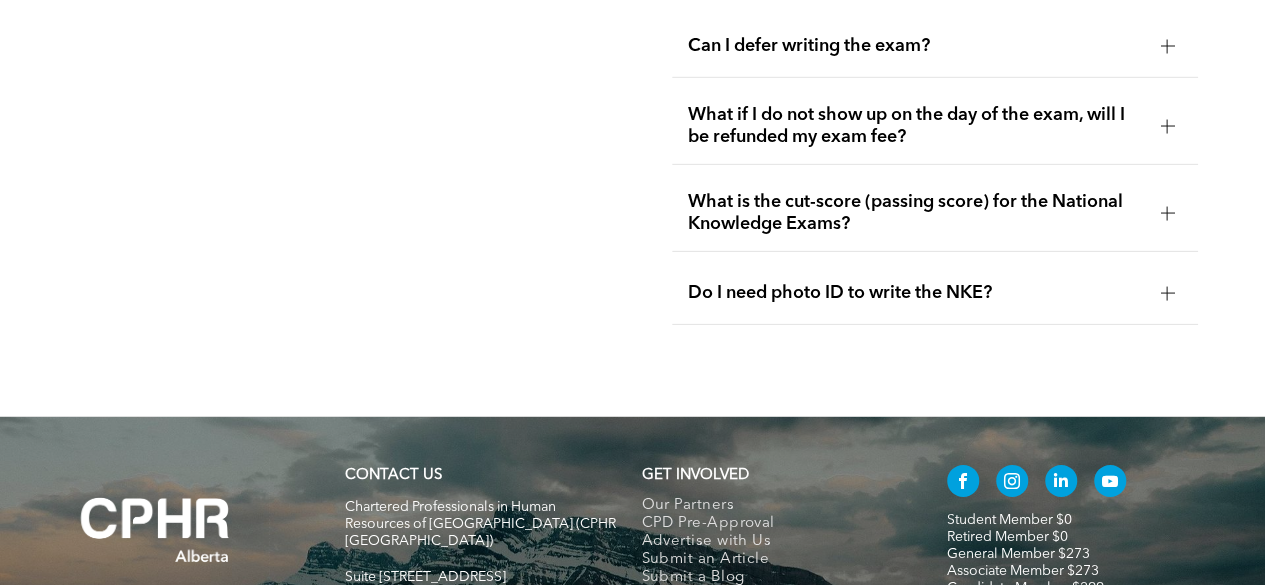 click at bounding box center [1167, 213] 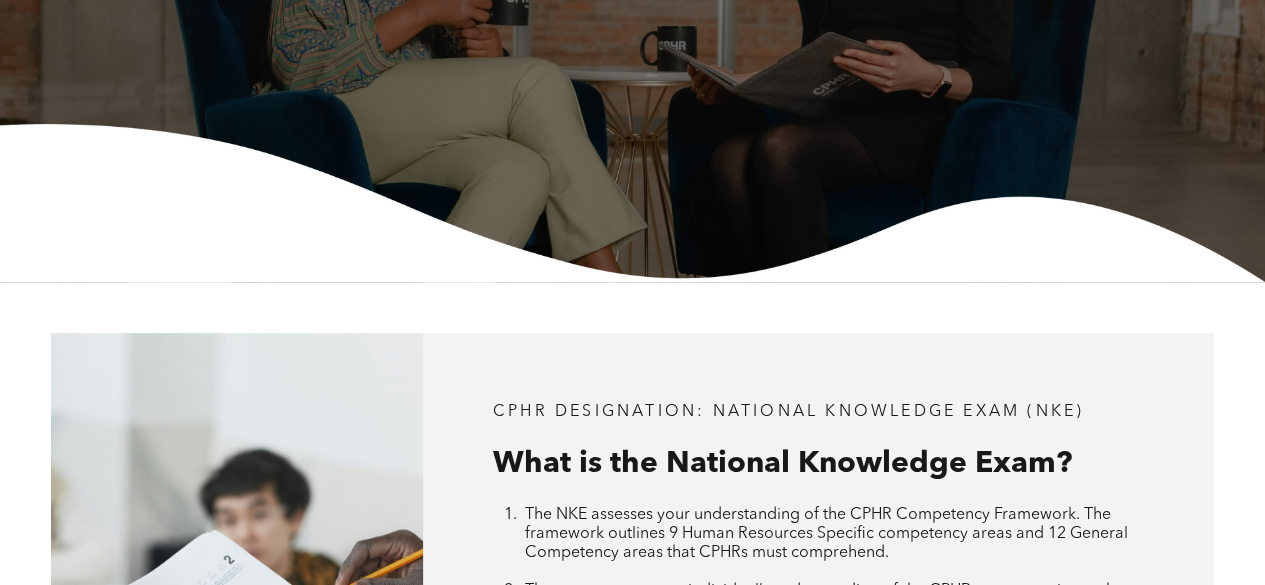 scroll, scrollTop: 0, scrollLeft: 0, axis: both 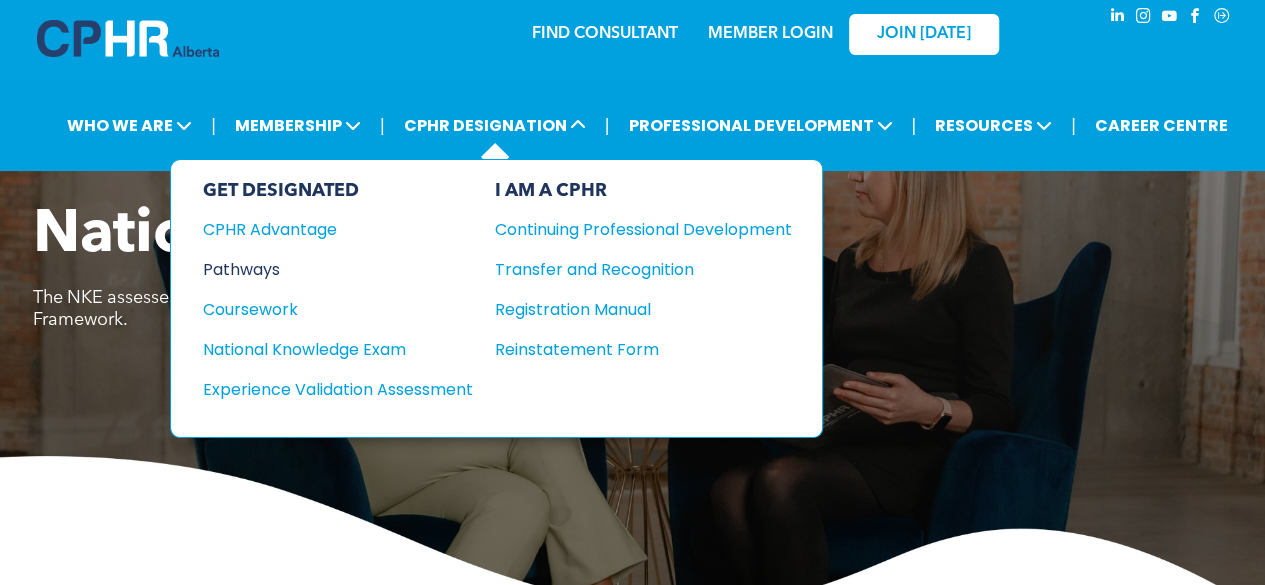 click on "Pathways" at bounding box center [324, 269] 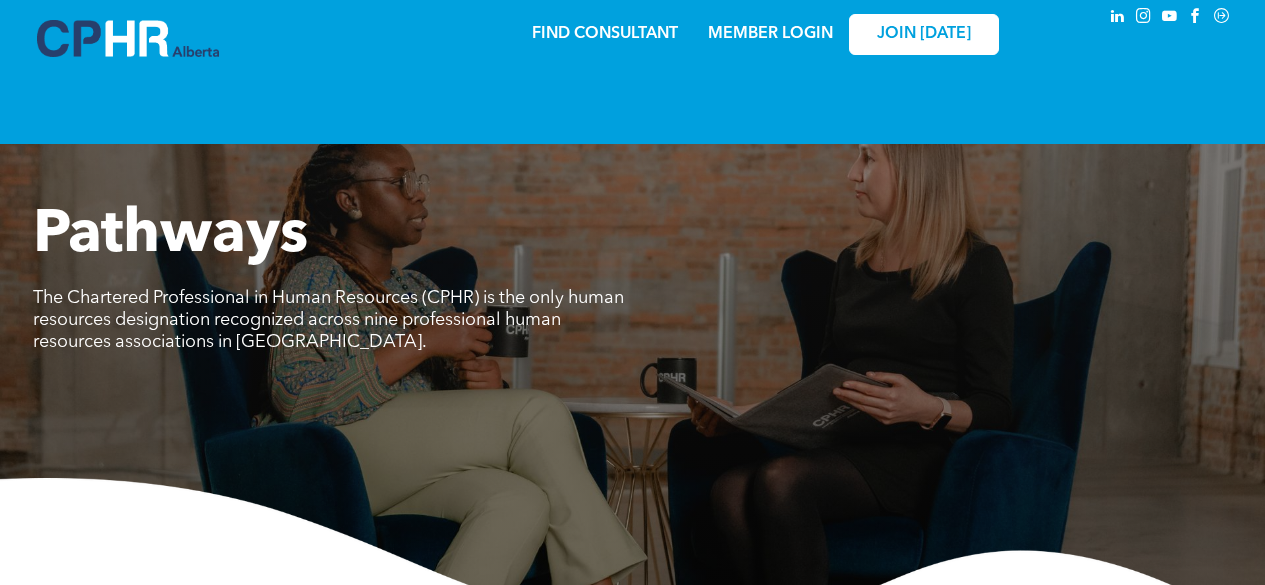 scroll, scrollTop: 0, scrollLeft: 0, axis: both 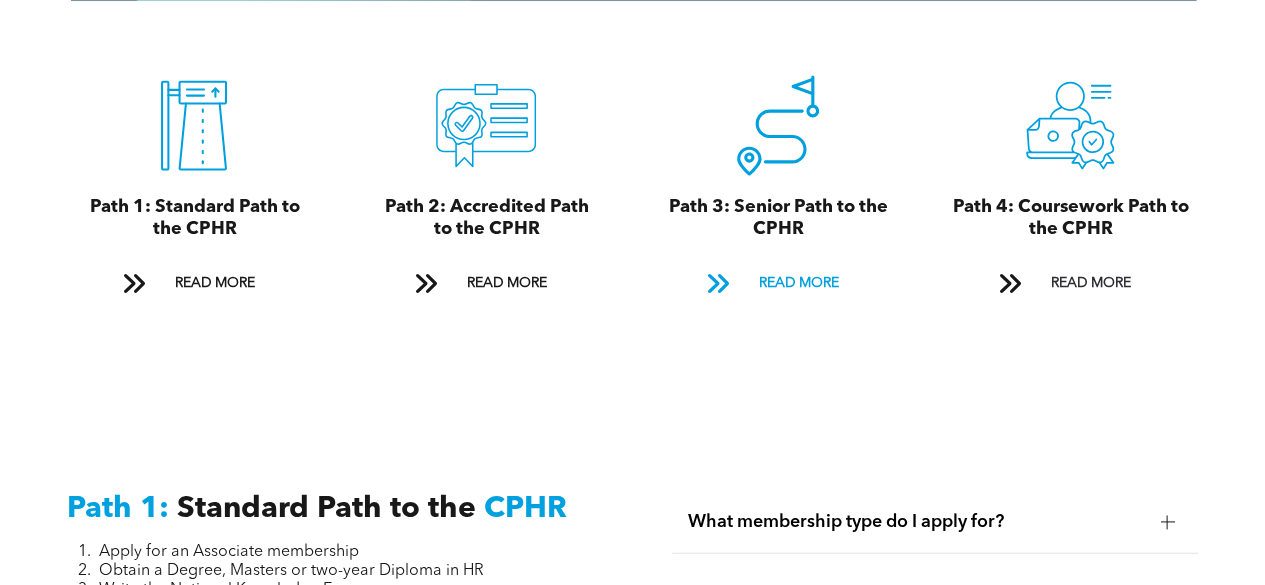 click on "READ MORE" at bounding box center (798, 283) 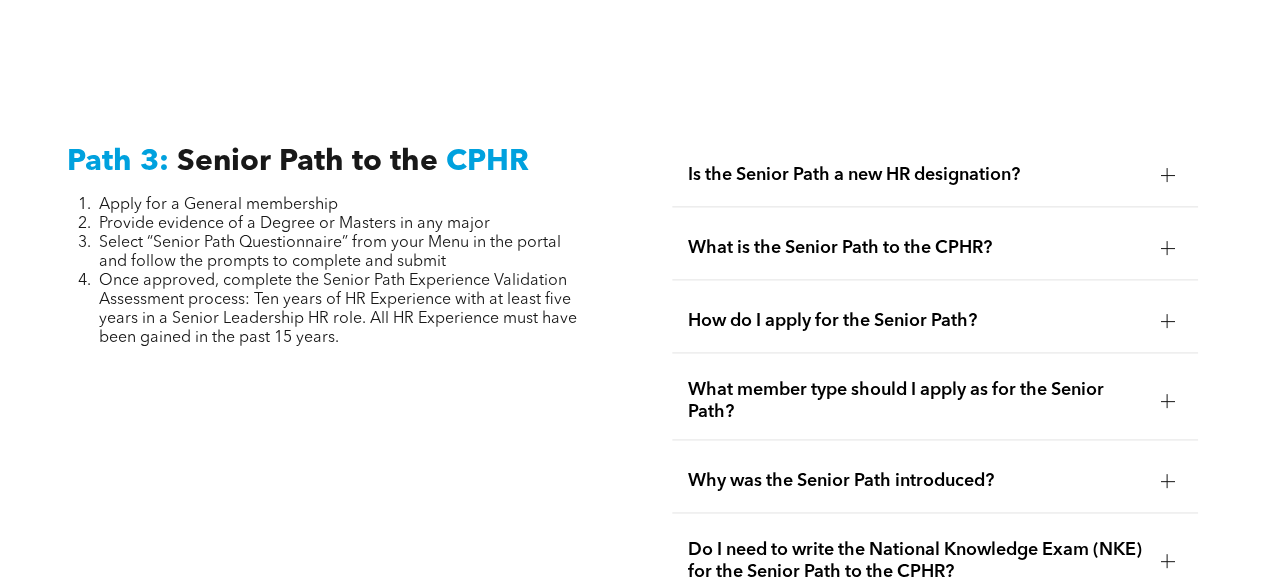 scroll, scrollTop: 5056, scrollLeft: 0, axis: vertical 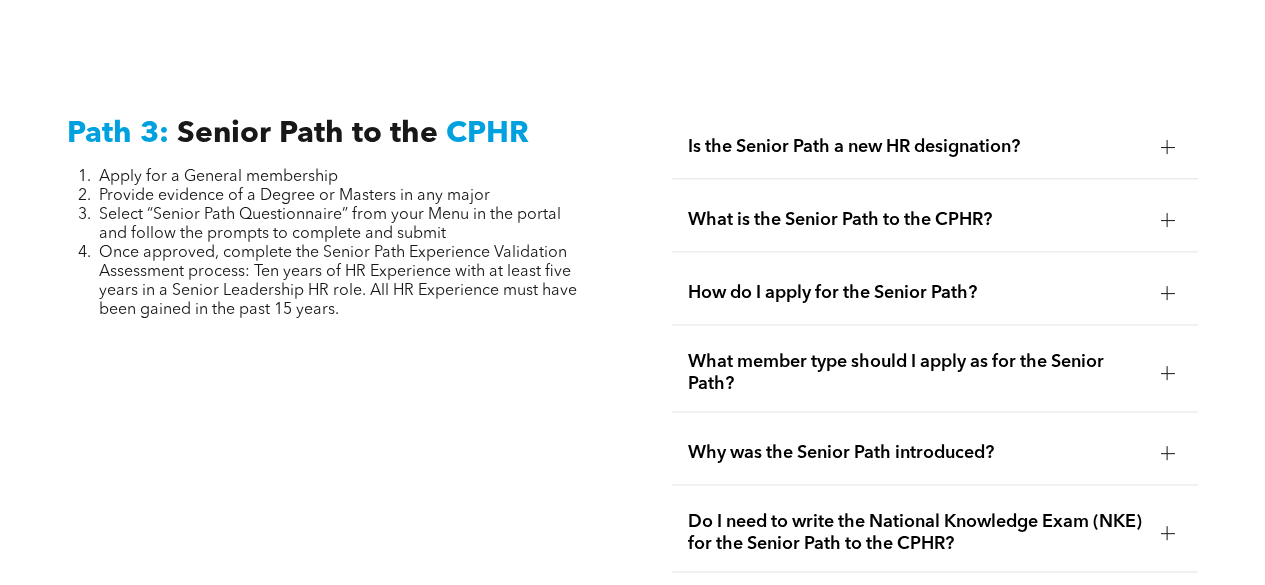 click at bounding box center [1167, 147] 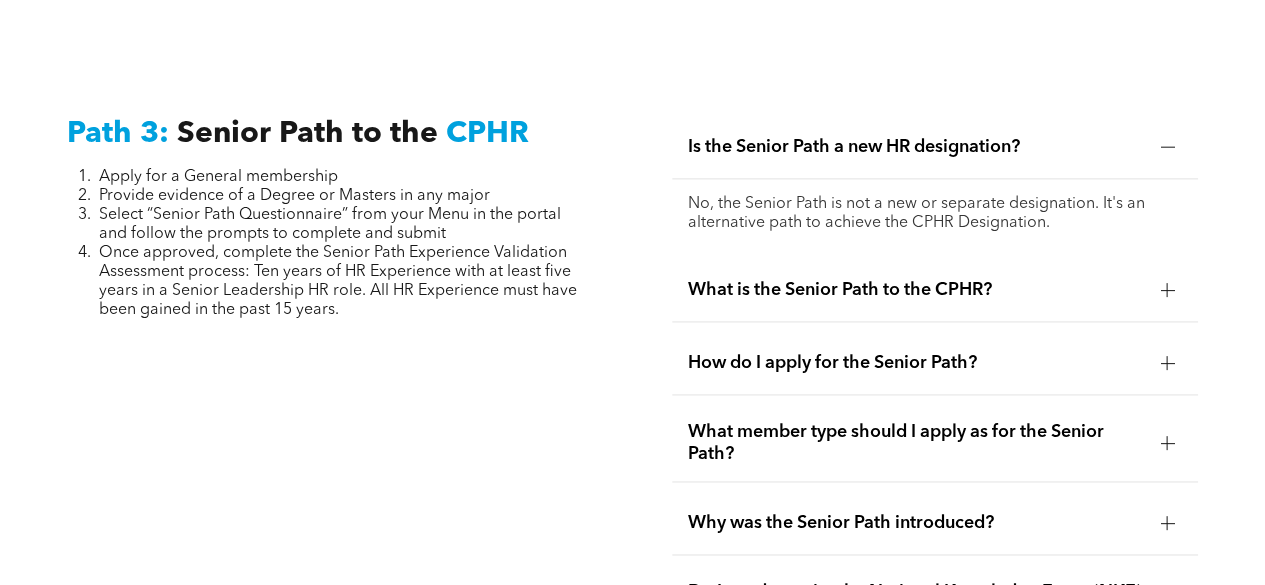 click at bounding box center [1167, 290] 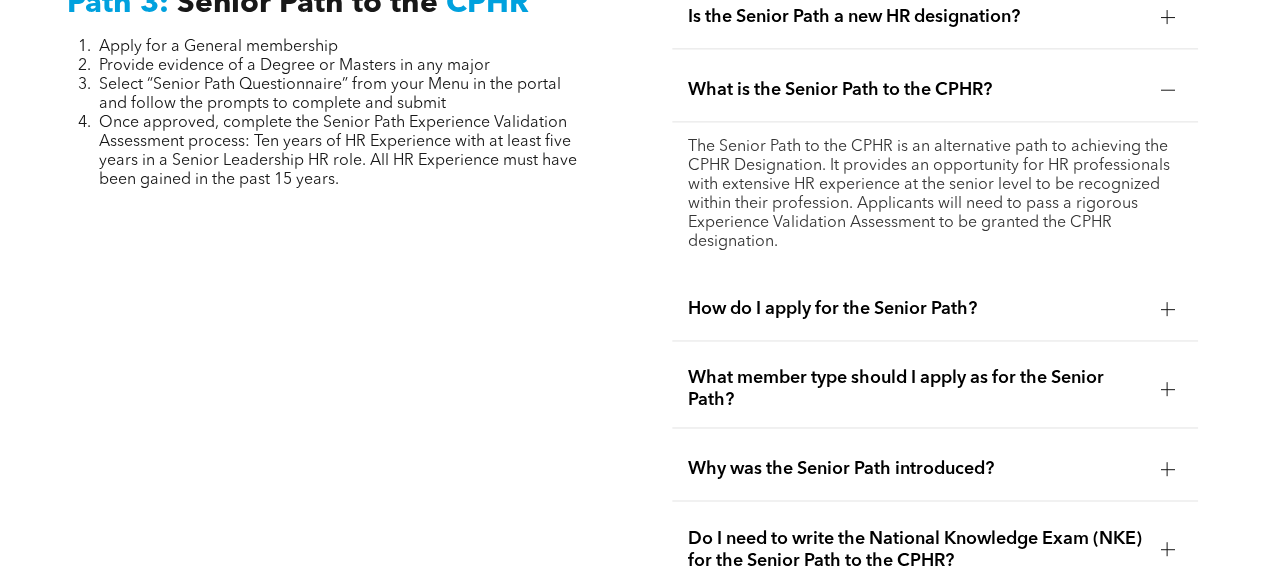 scroll, scrollTop: 5195, scrollLeft: 0, axis: vertical 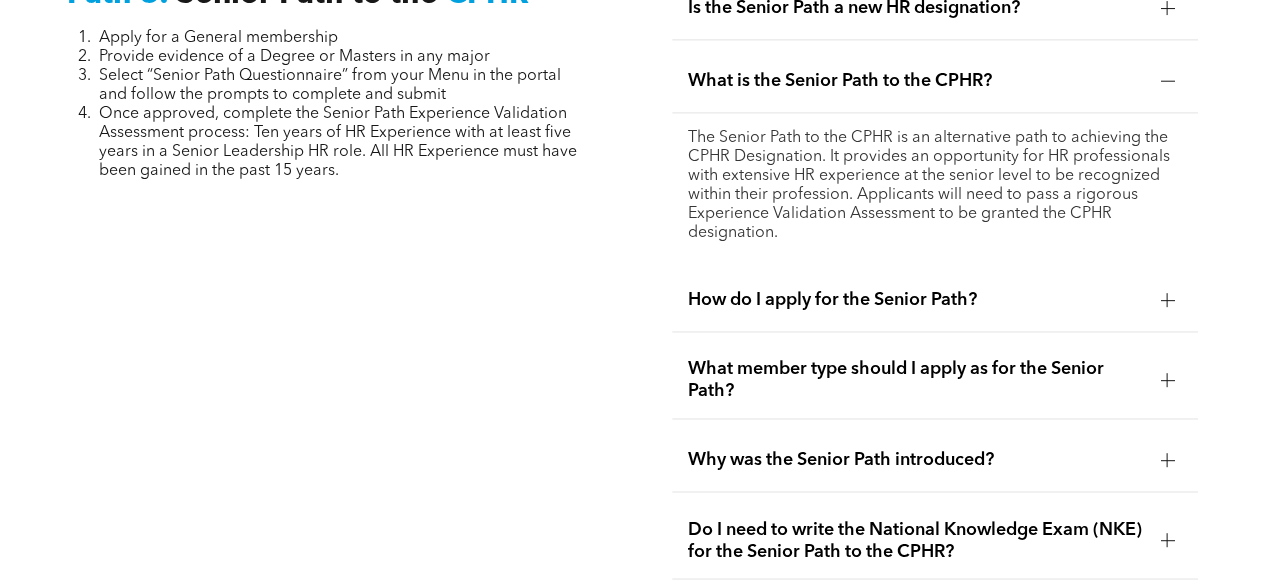 click at bounding box center (1167, 300) 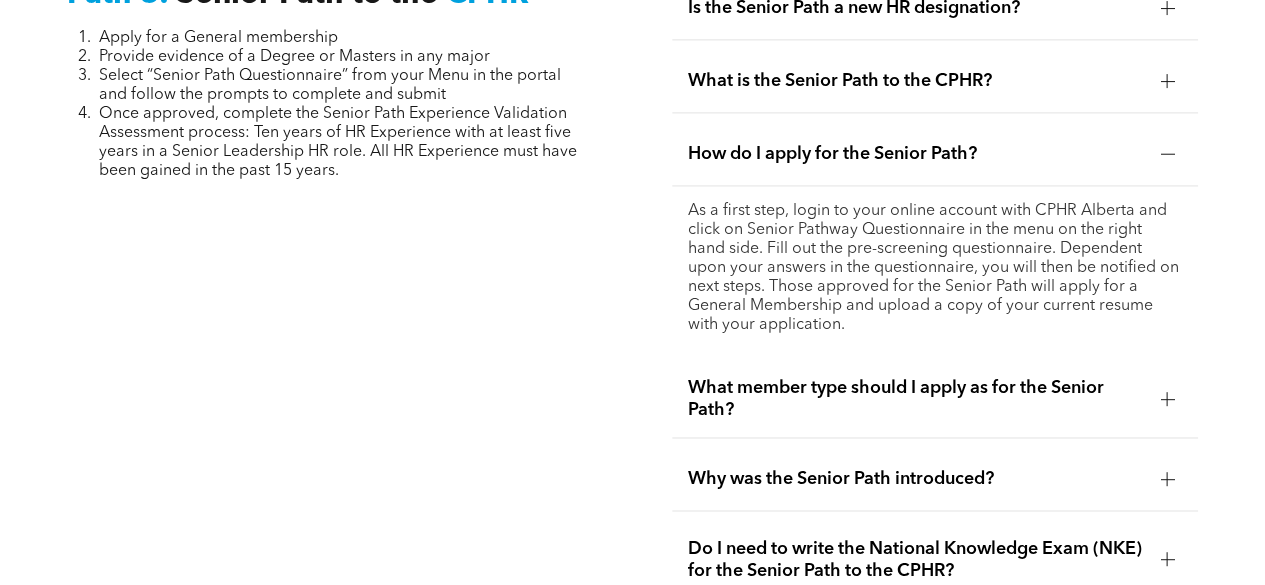 drag, startPoint x: 1163, startPoint y: 365, endPoint x: 786, endPoint y: 359, distance: 377.04773 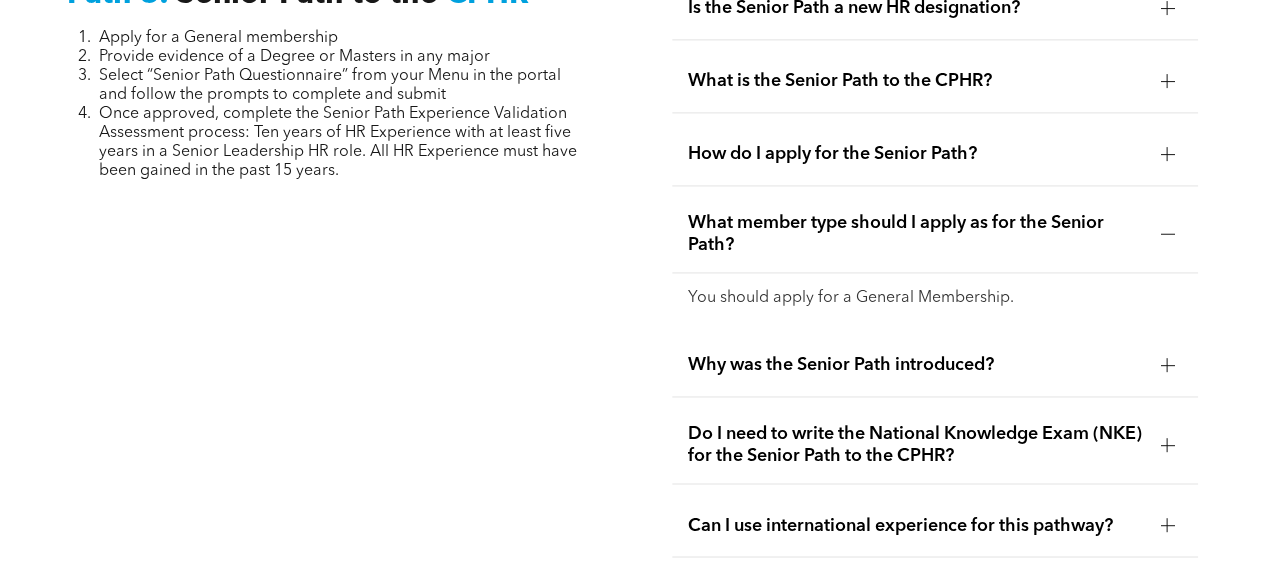 click on "Why was the Senior Path introduced?" at bounding box center (916, 365) 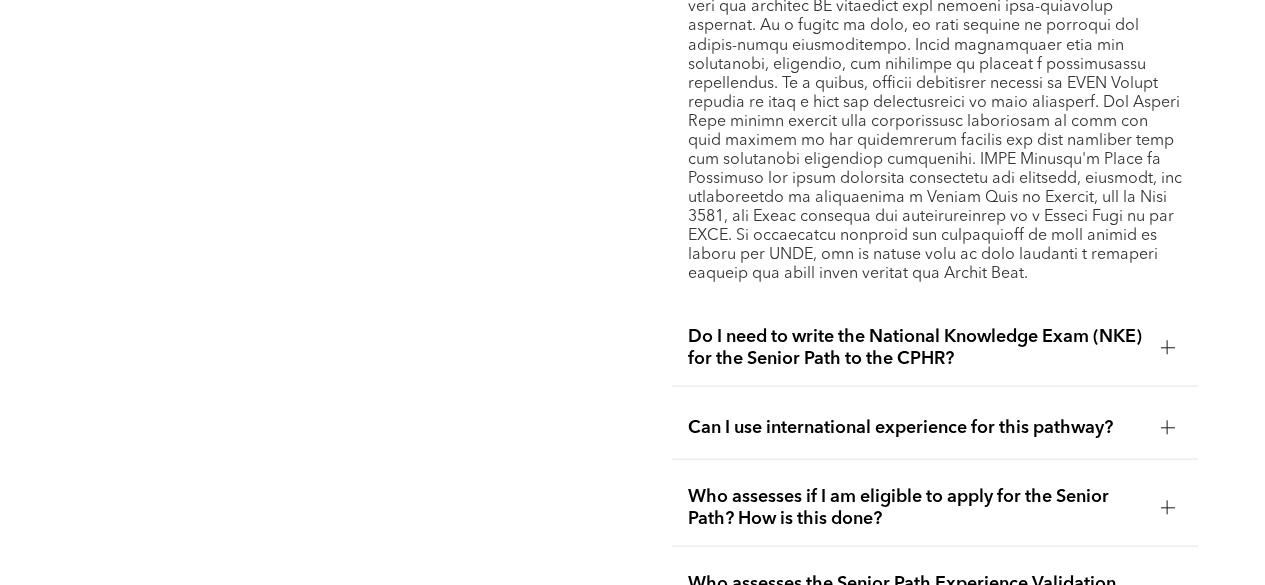 scroll, scrollTop: 5663, scrollLeft: 0, axis: vertical 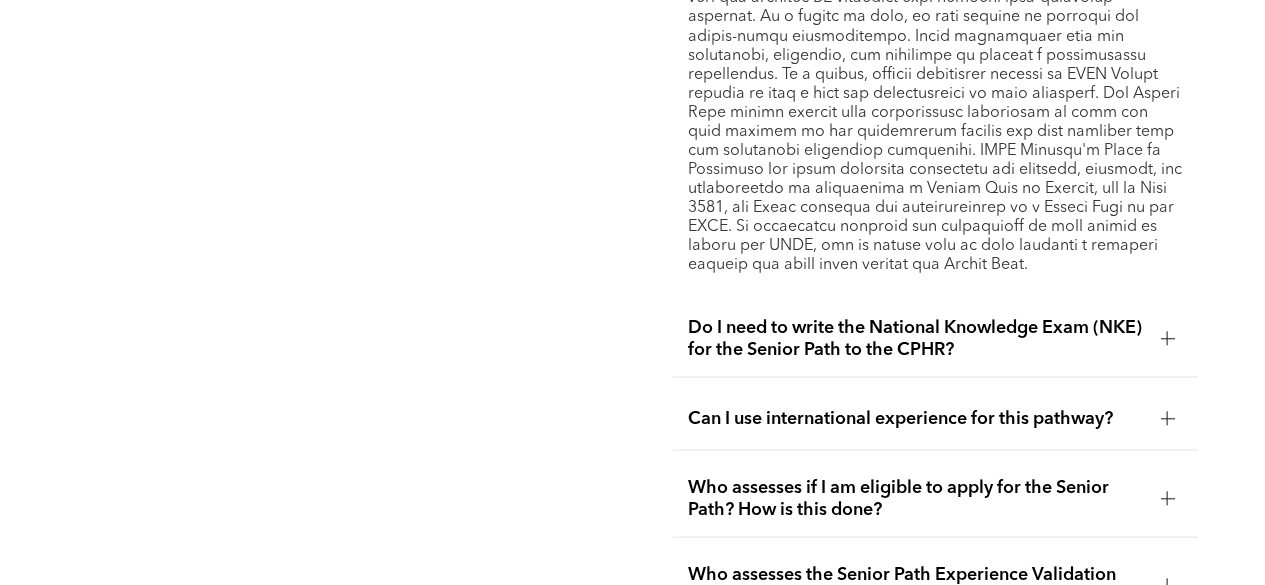 click on "Do I need to write the National Knowledge Exam (NKE) for the Senior Path to the CPHR?" at bounding box center [916, 338] 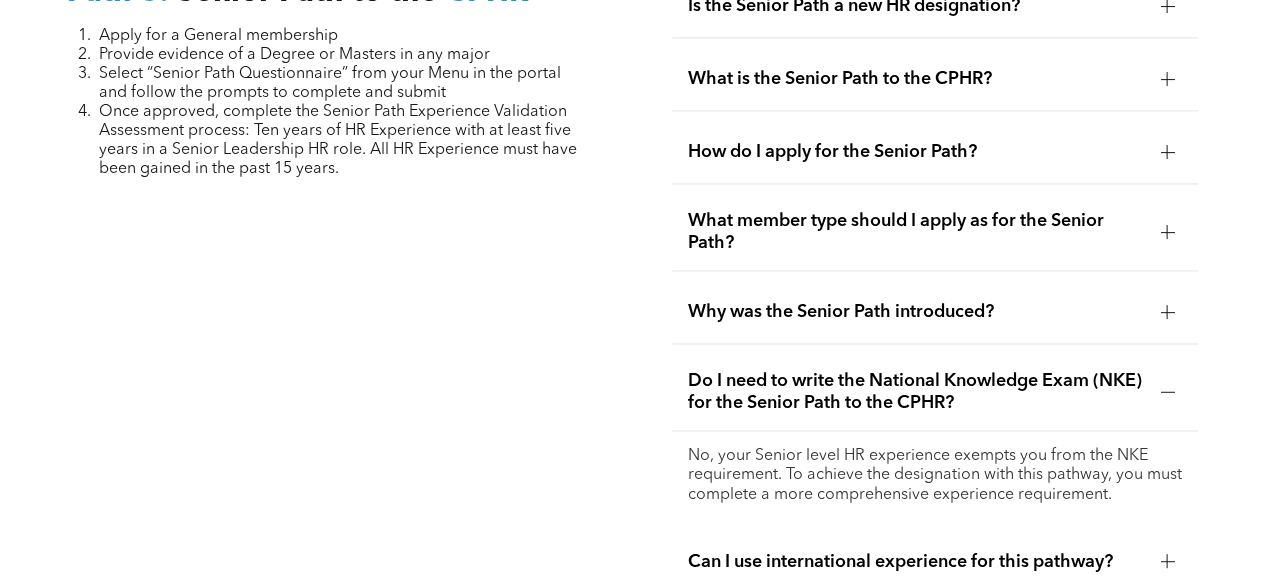 scroll, scrollTop: 5268, scrollLeft: 0, axis: vertical 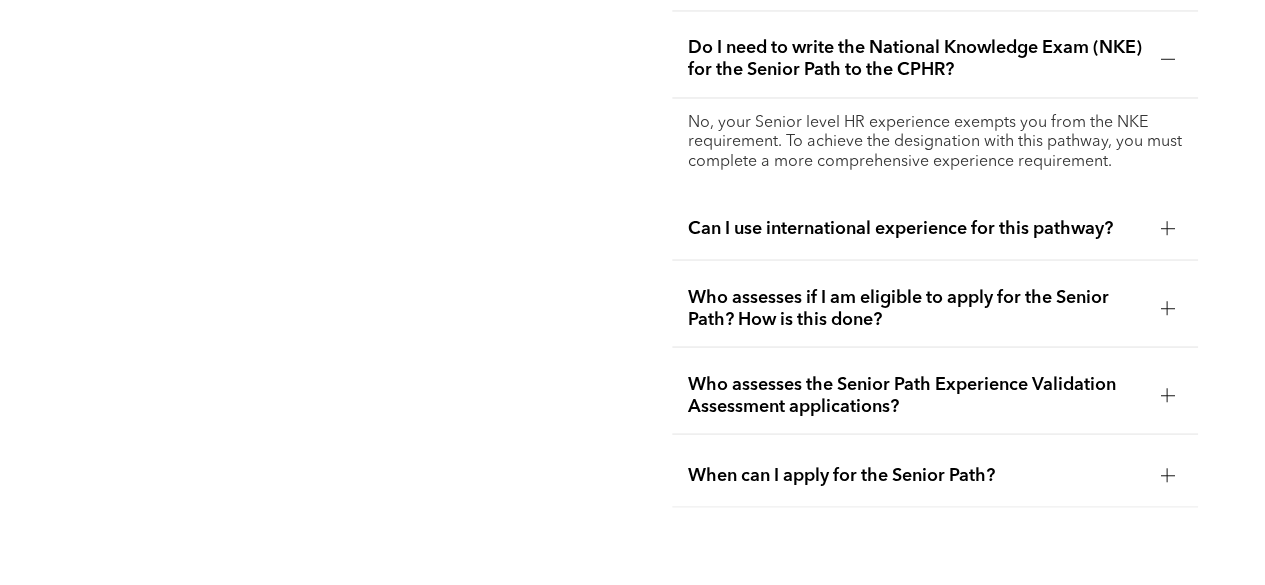click at bounding box center (1167, 308) 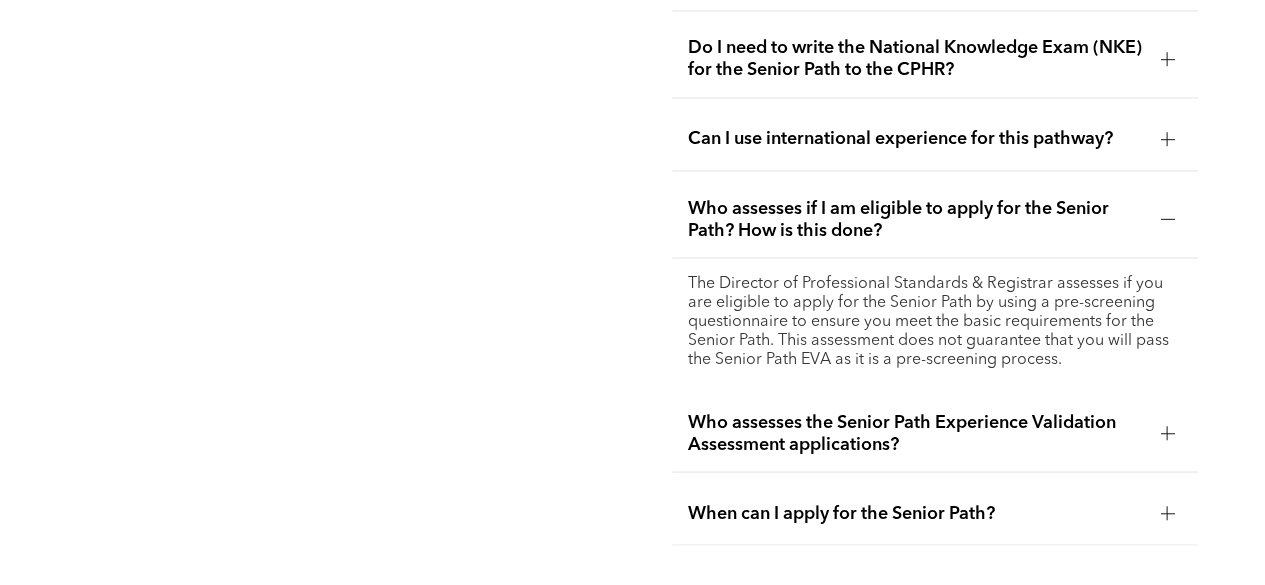 click at bounding box center [1167, 513] 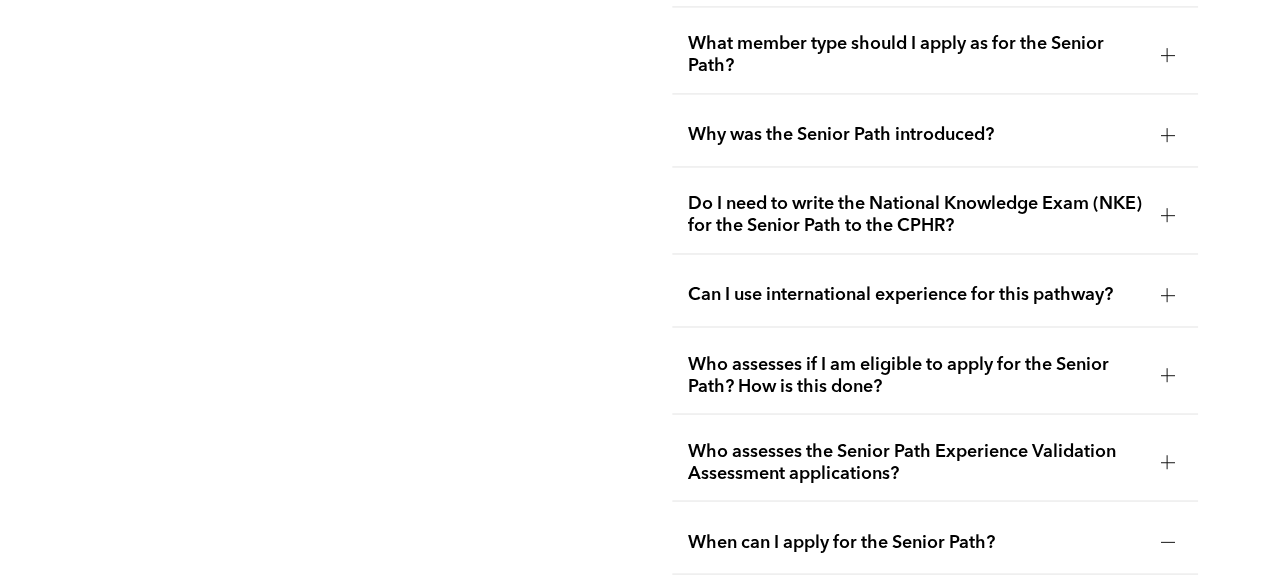 scroll, scrollTop: 5365, scrollLeft: 0, axis: vertical 